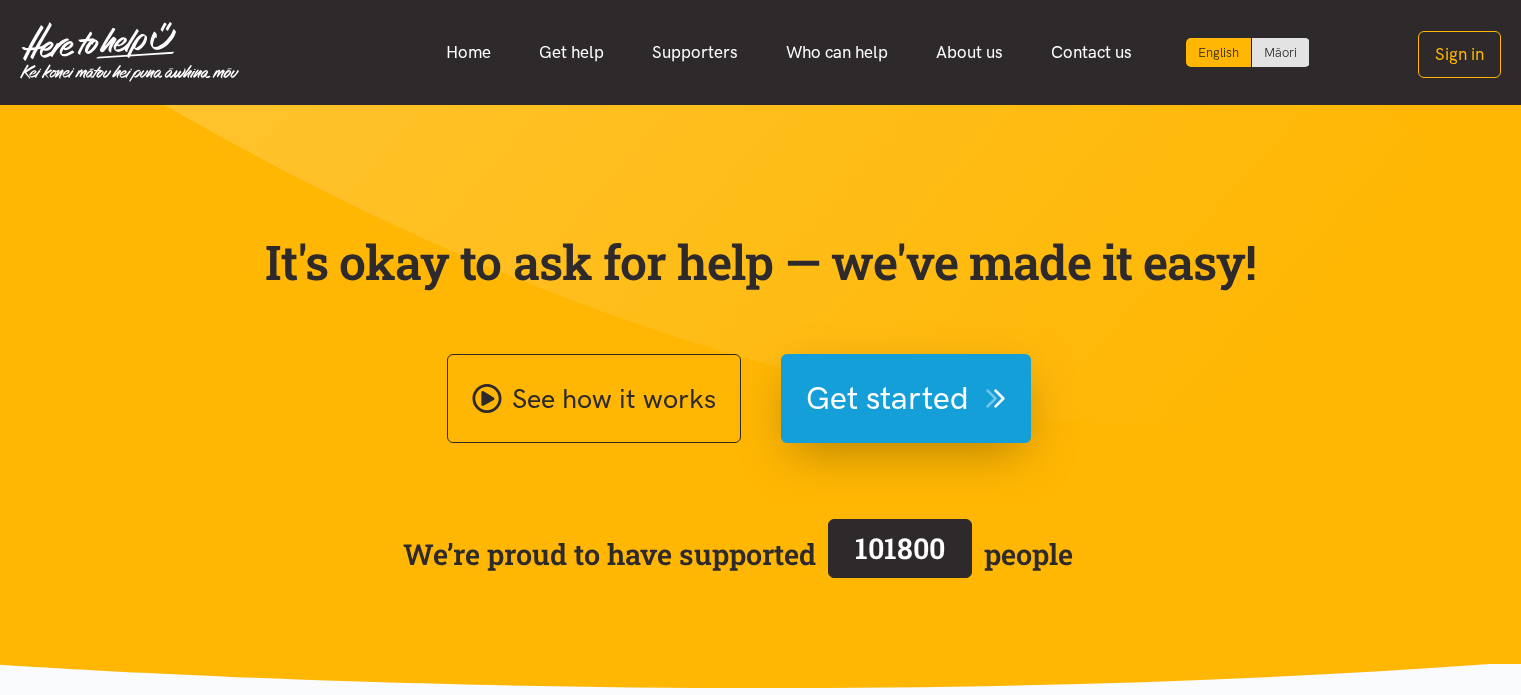 scroll, scrollTop: 0, scrollLeft: 0, axis: both 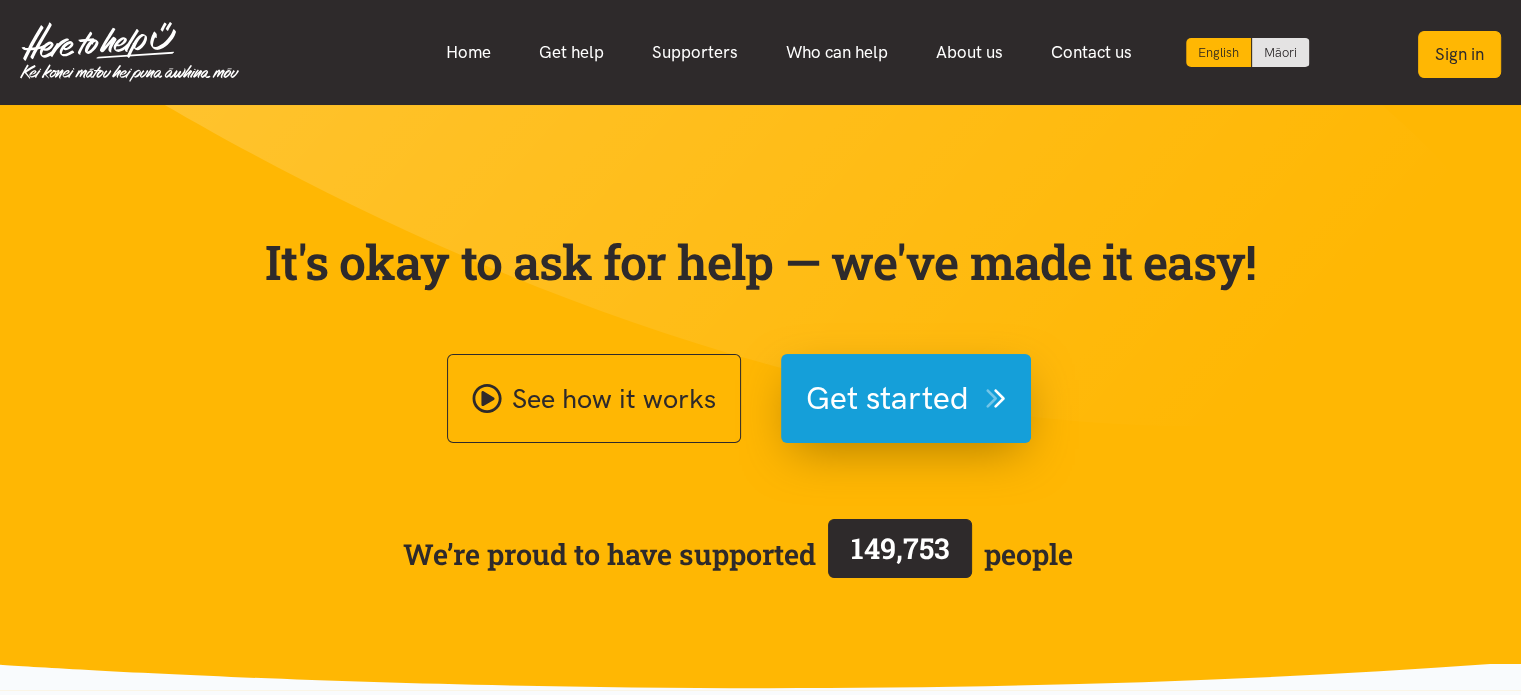 click on "Sign in" at bounding box center (1459, 54) 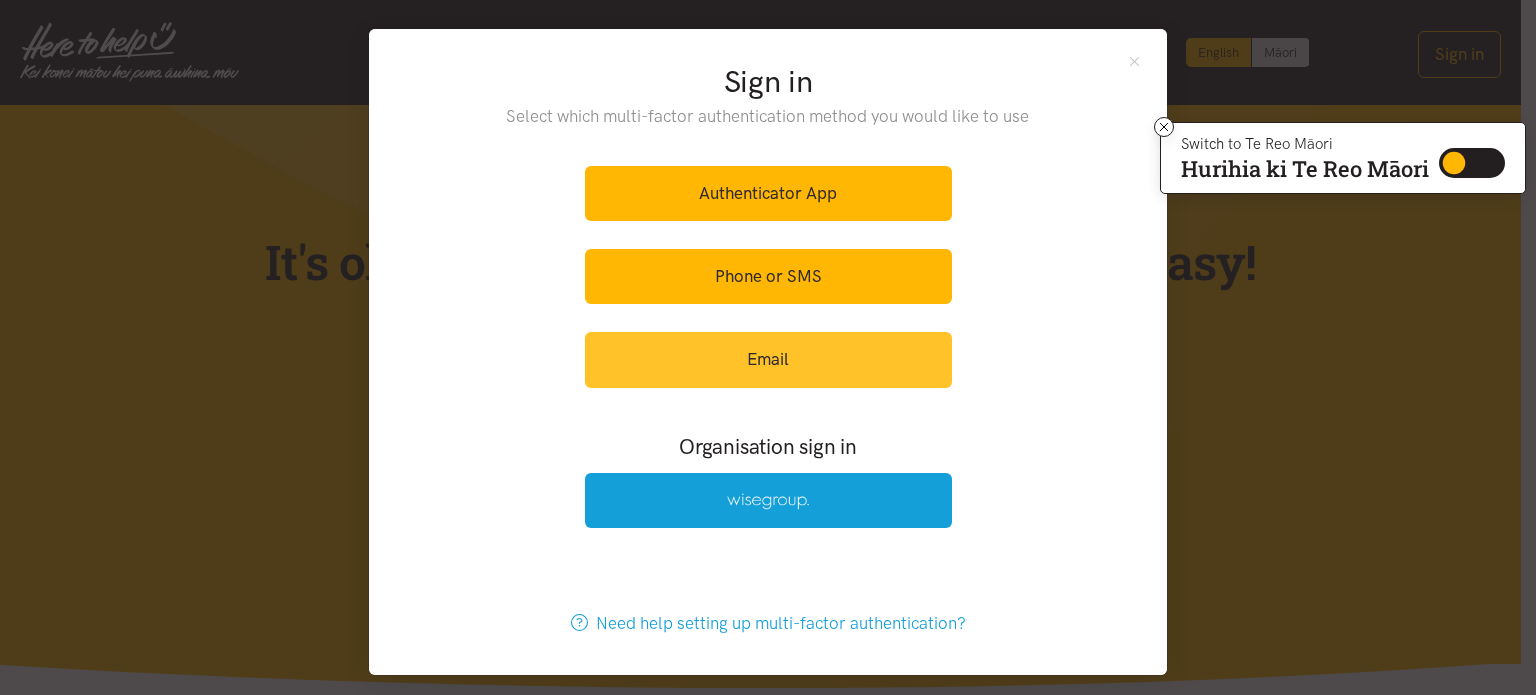 click on "Email" at bounding box center (768, 359) 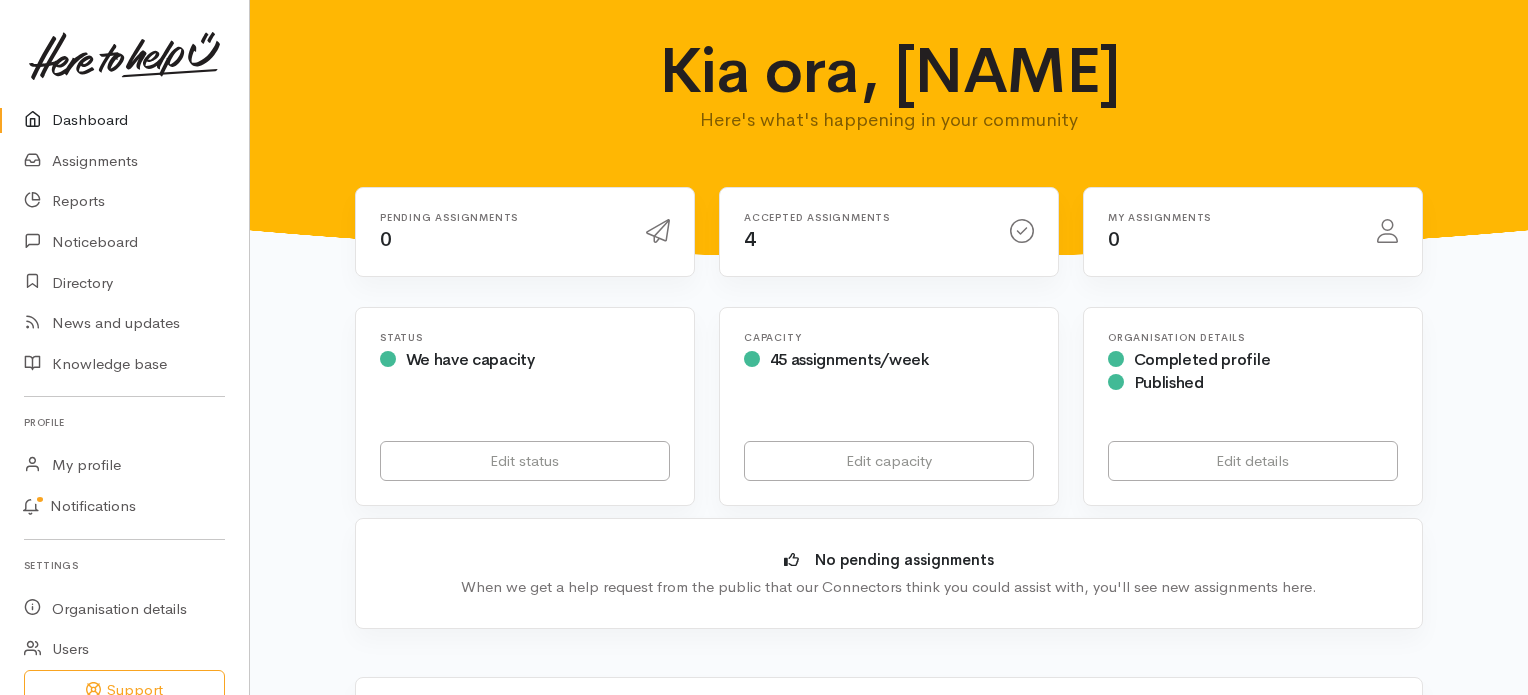 scroll, scrollTop: 0, scrollLeft: 0, axis: both 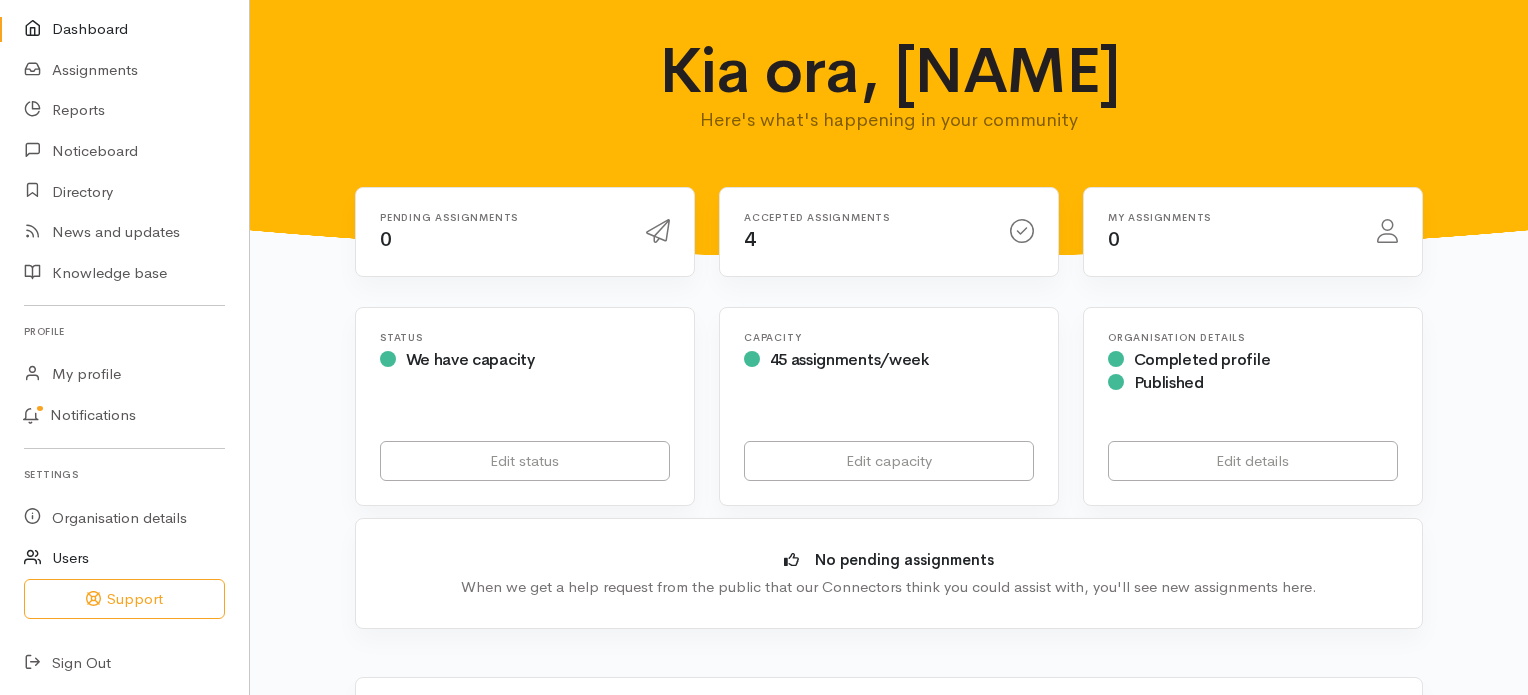 click on "Users" at bounding box center (124, 558) 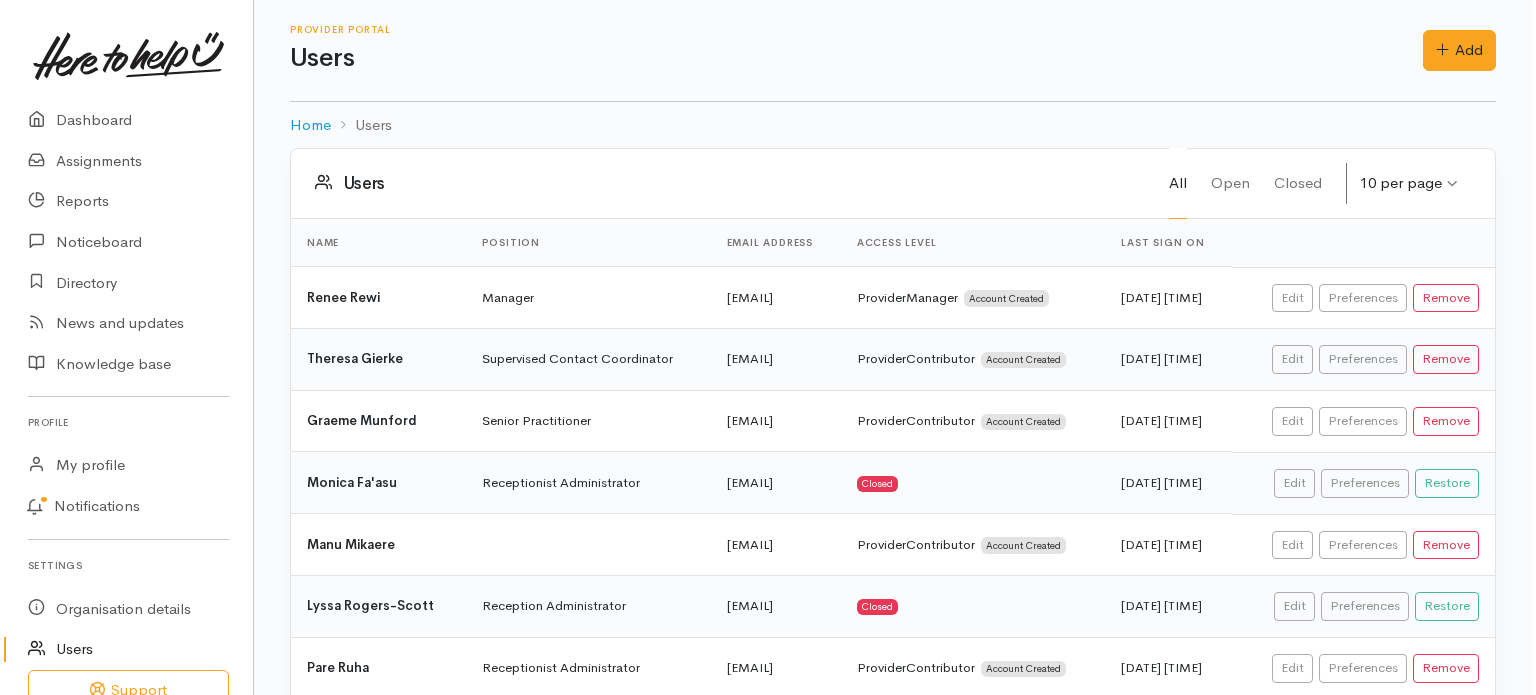 scroll, scrollTop: 100, scrollLeft: 0, axis: vertical 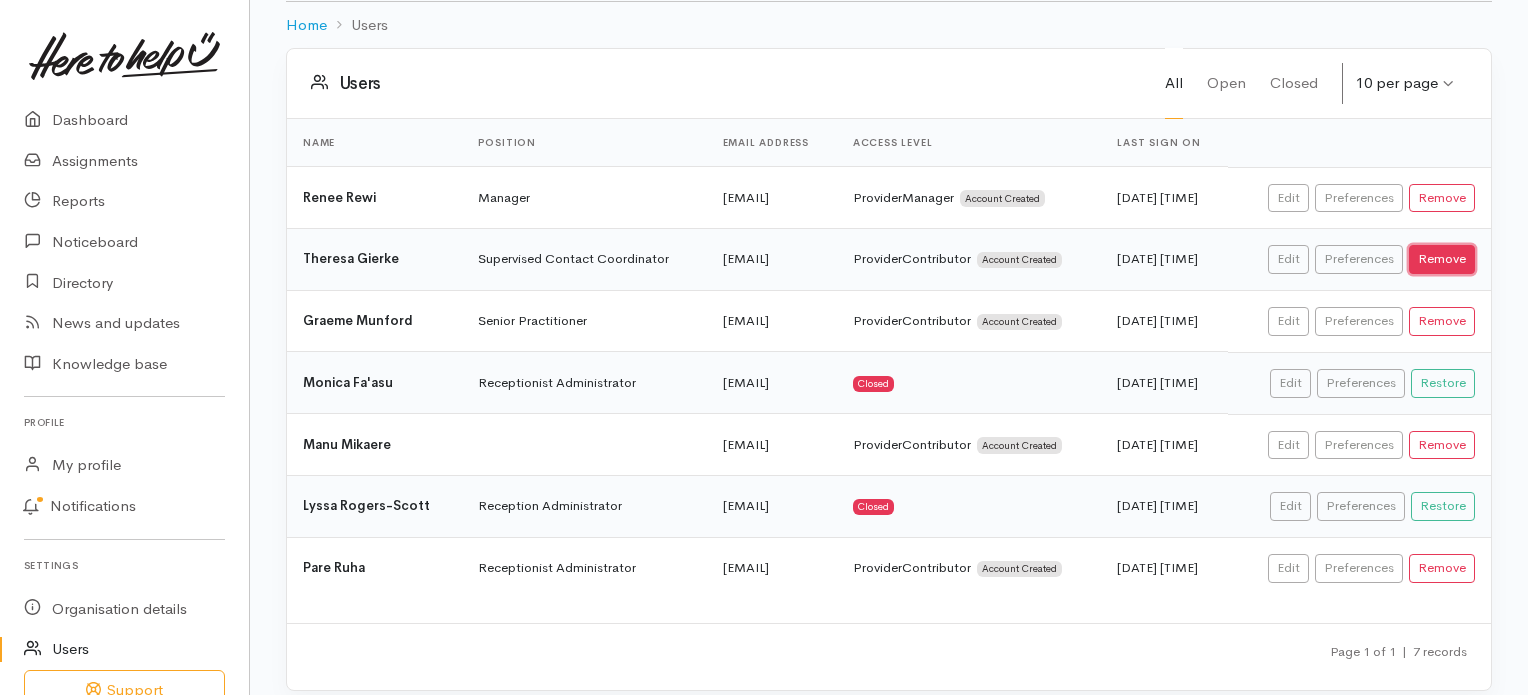 click on "Remove" at bounding box center (1442, 259) 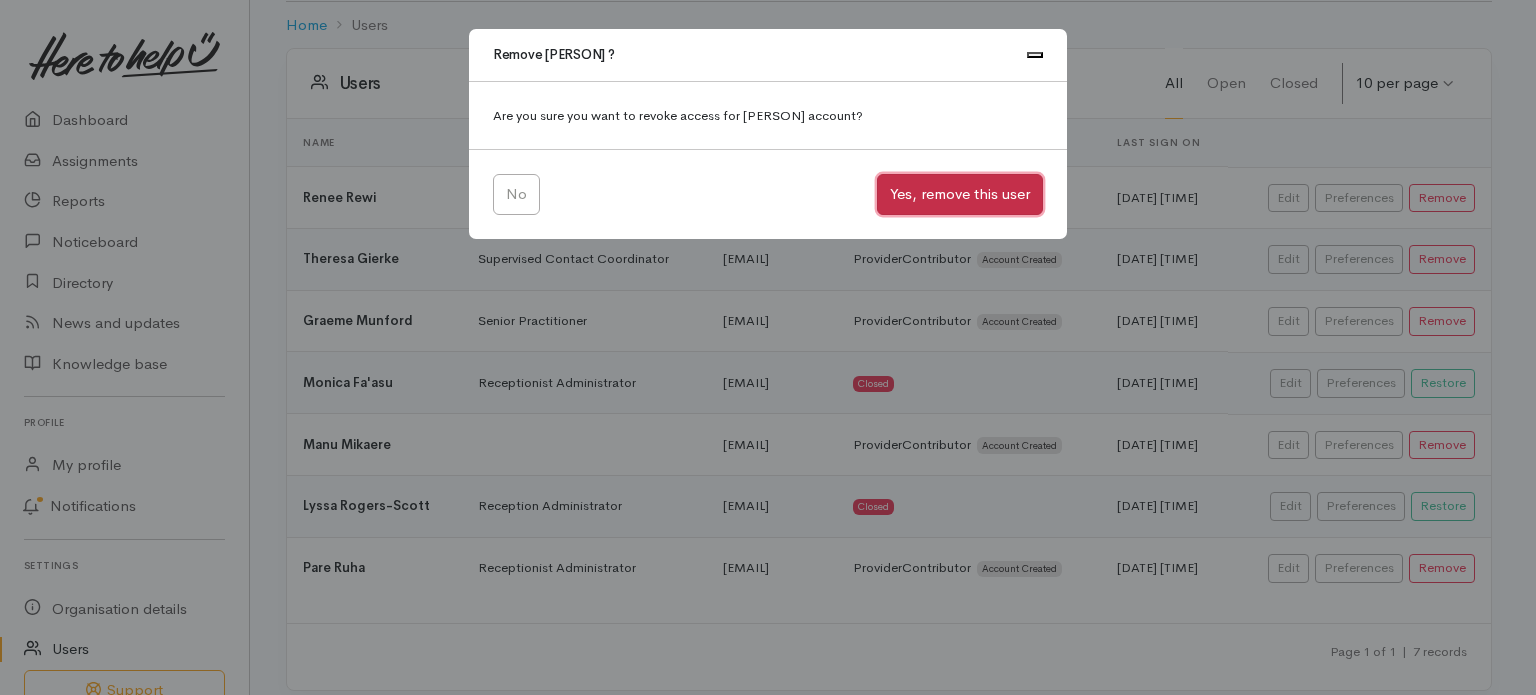 click on "Yes, remove this user" at bounding box center [960, 194] 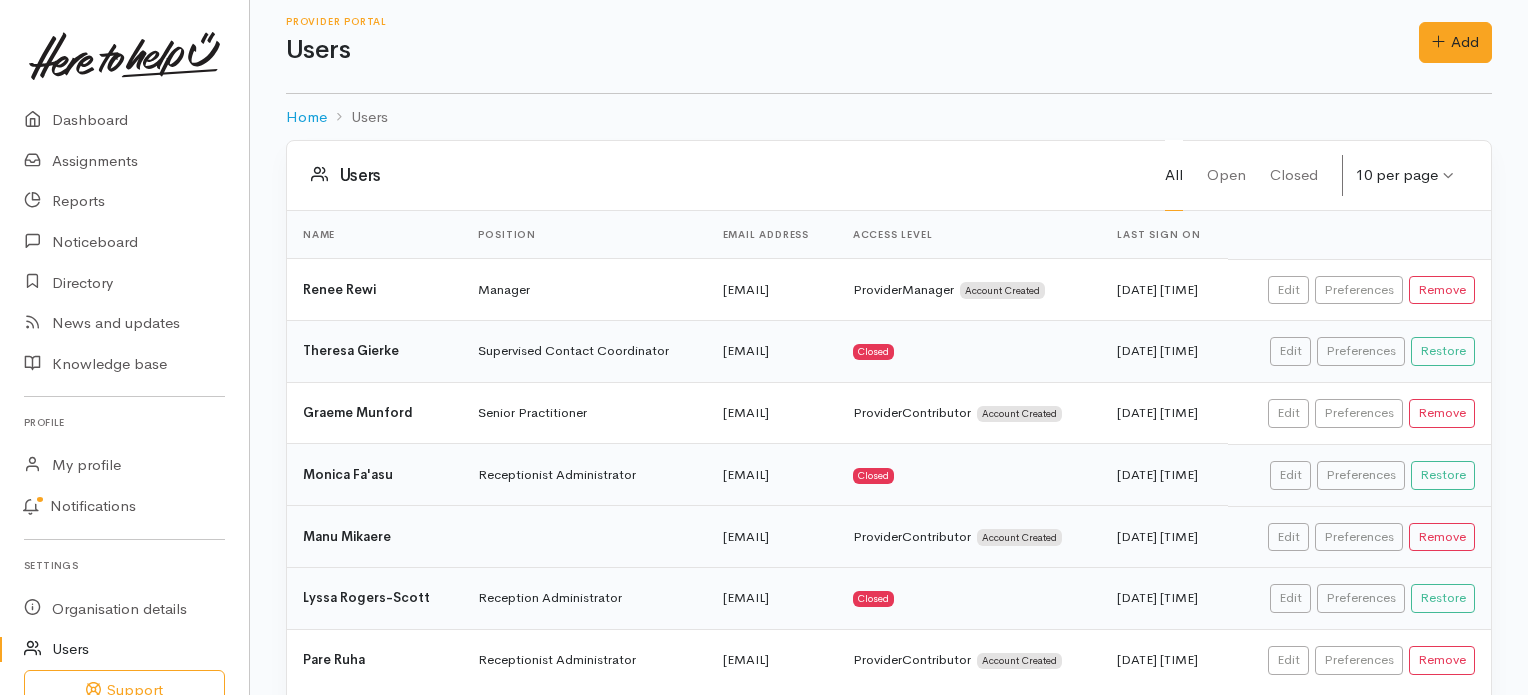scroll, scrollTop: 0, scrollLeft: 0, axis: both 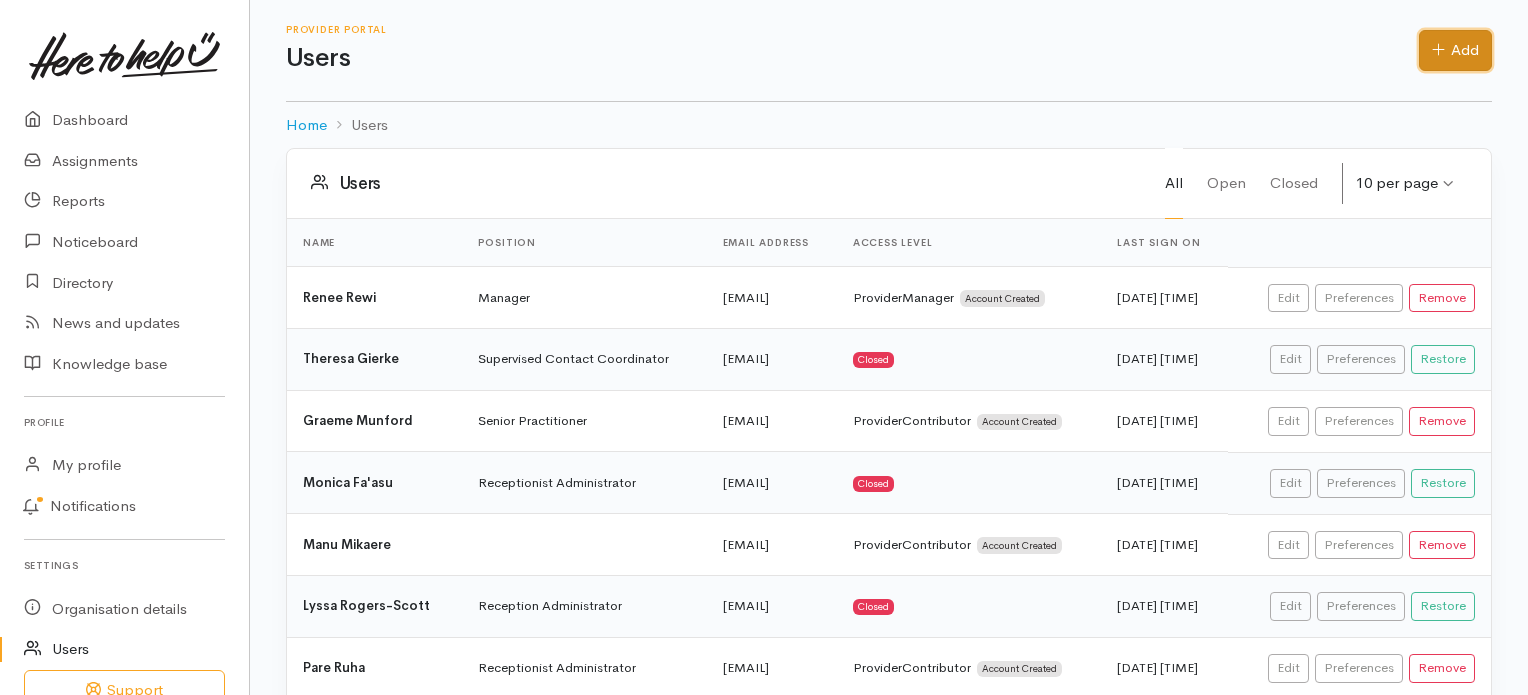 click on "Add" at bounding box center [1455, 50] 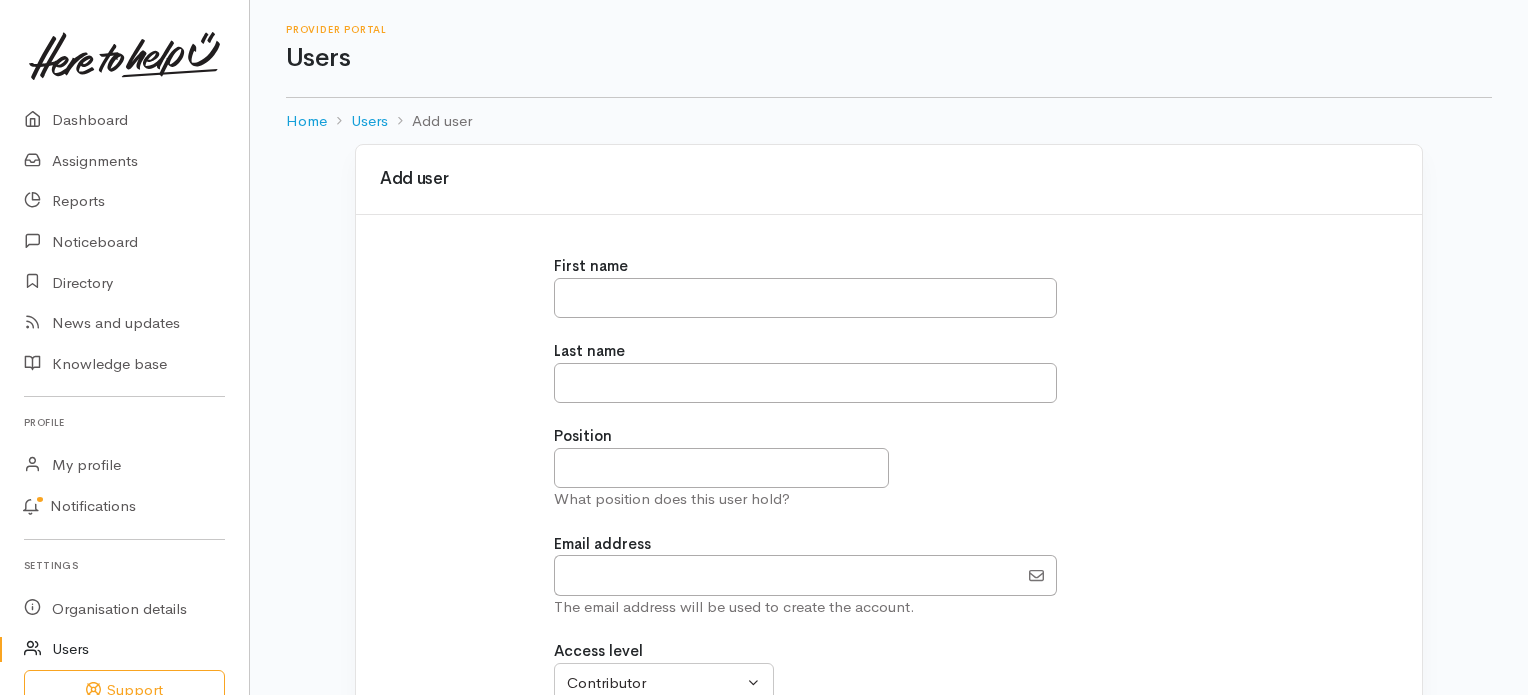 scroll, scrollTop: 0, scrollLeft: 0, axis: both 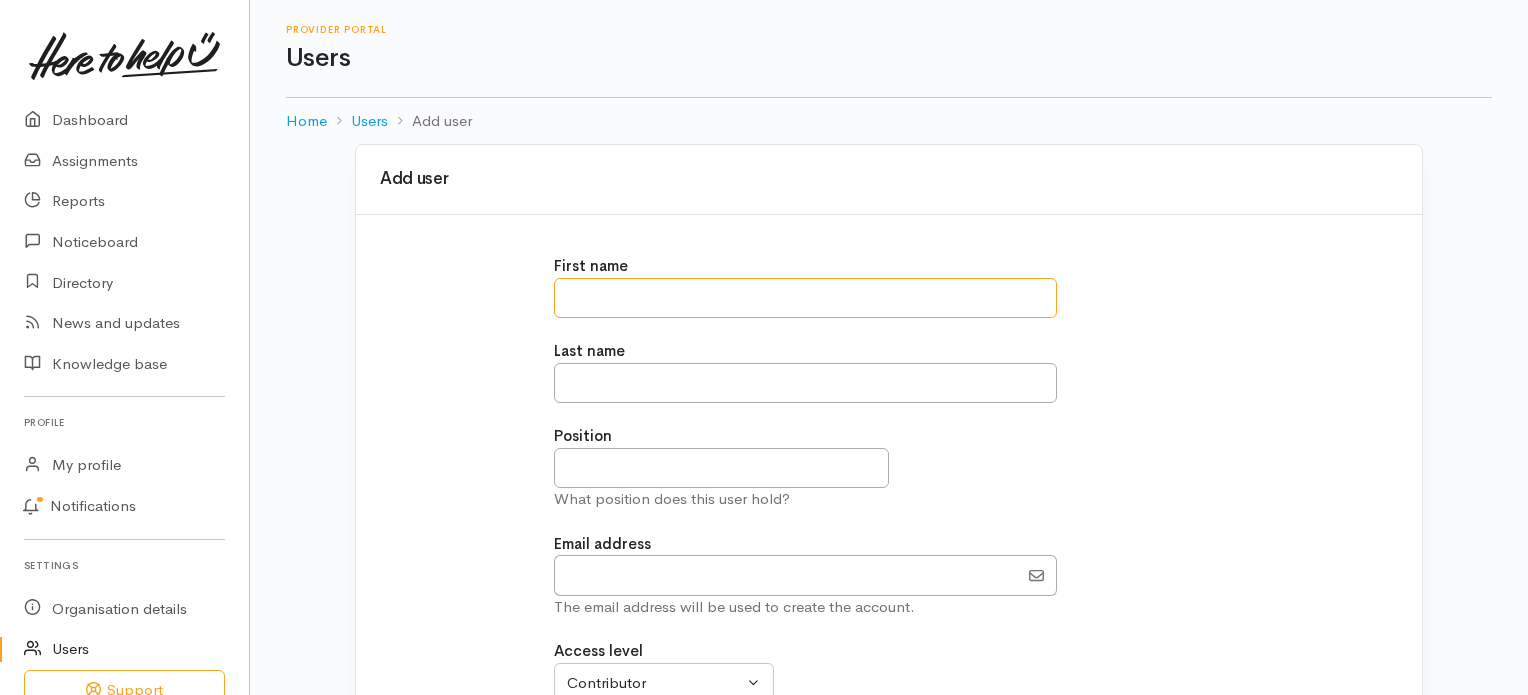 click at bounding box center [805, 298] 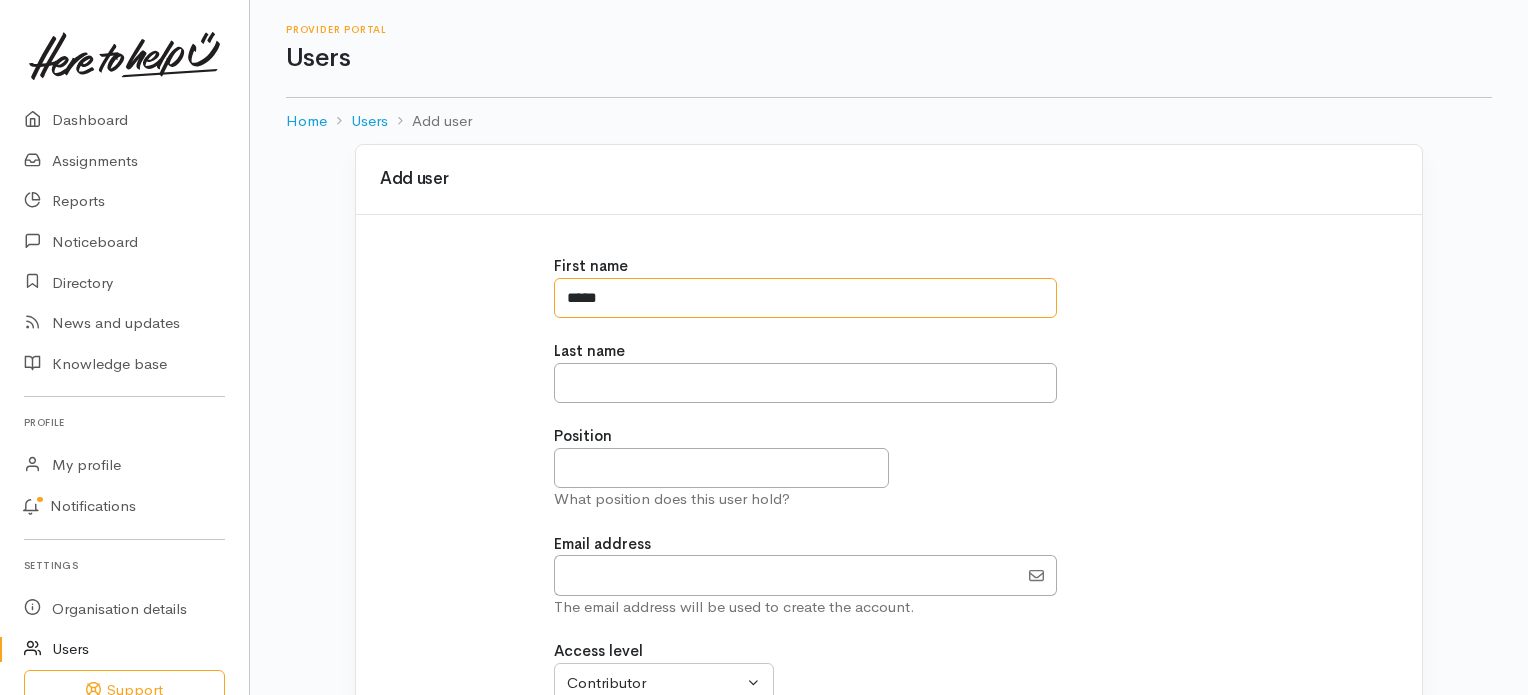 type on "*****" 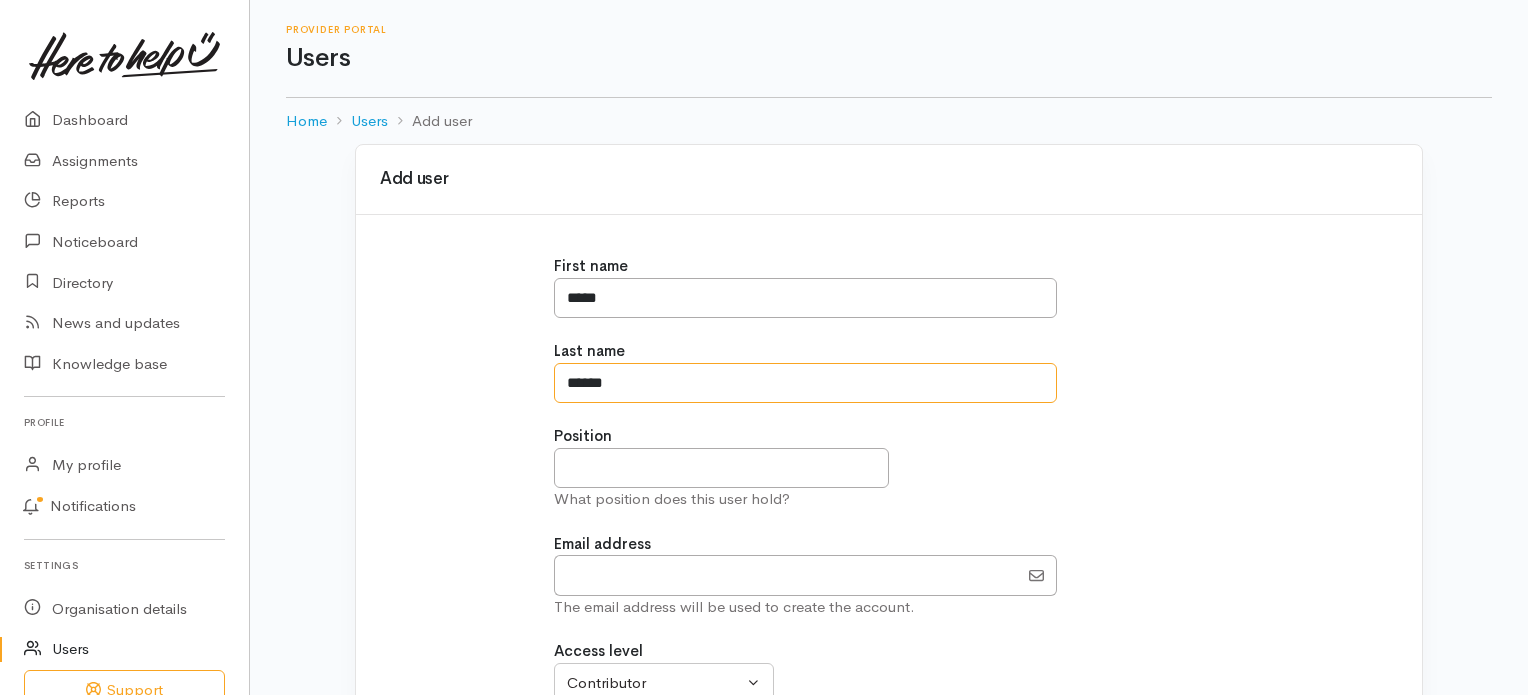 type on "******" 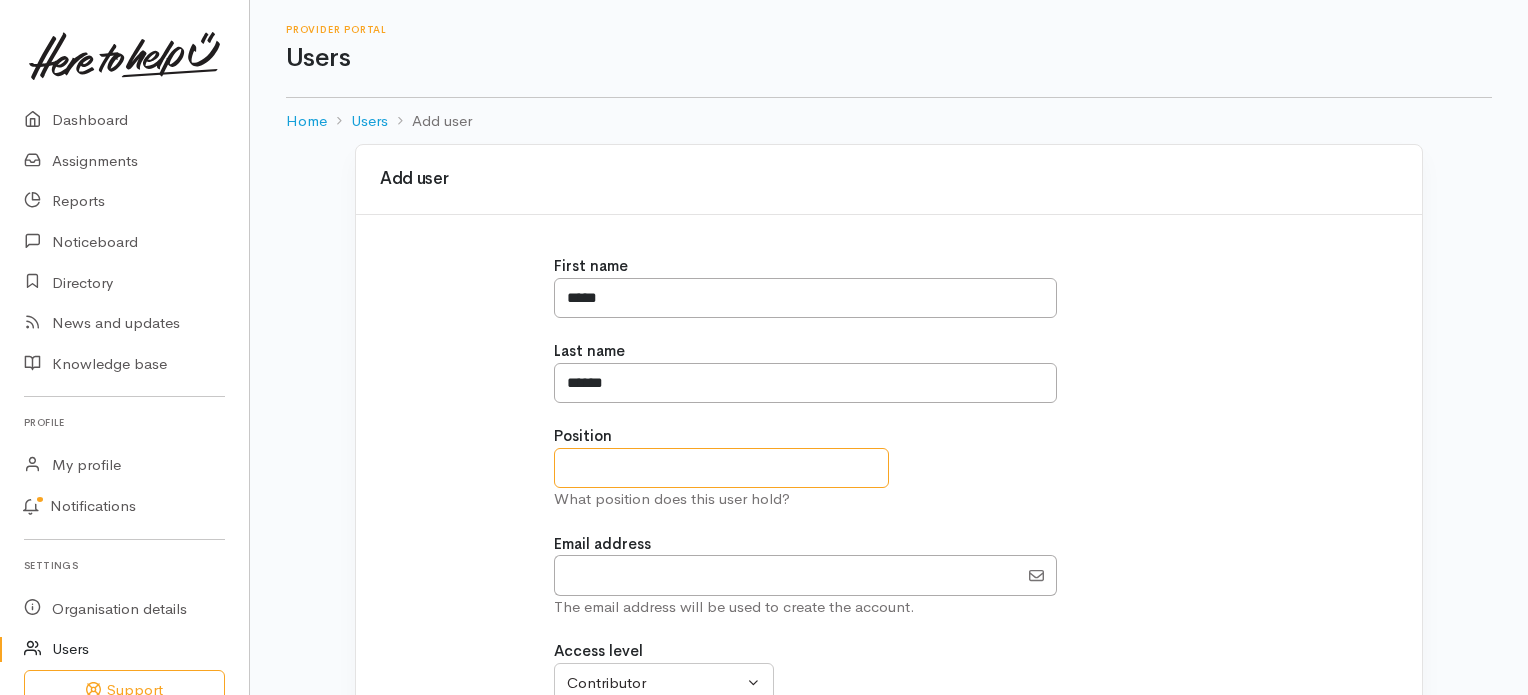 click at bounding box center (721, 468) 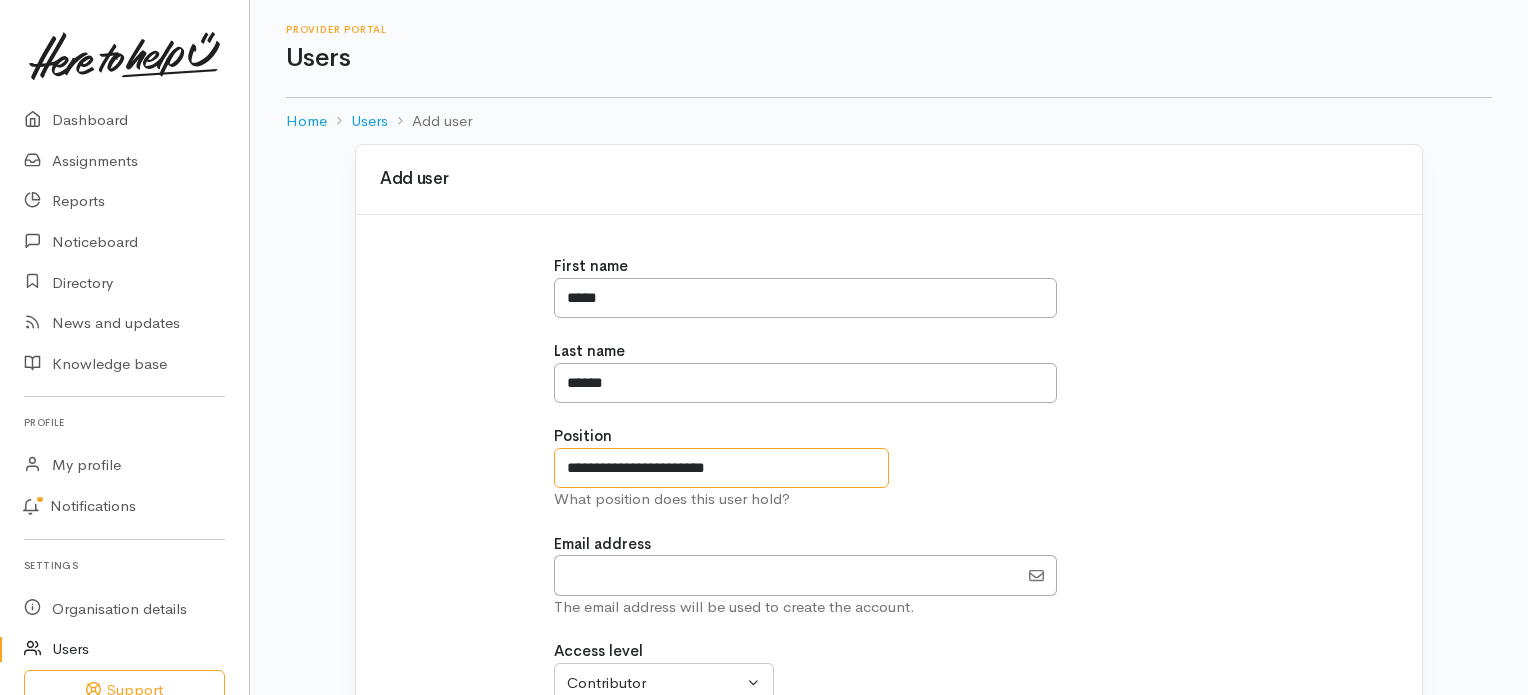 type on "**********" 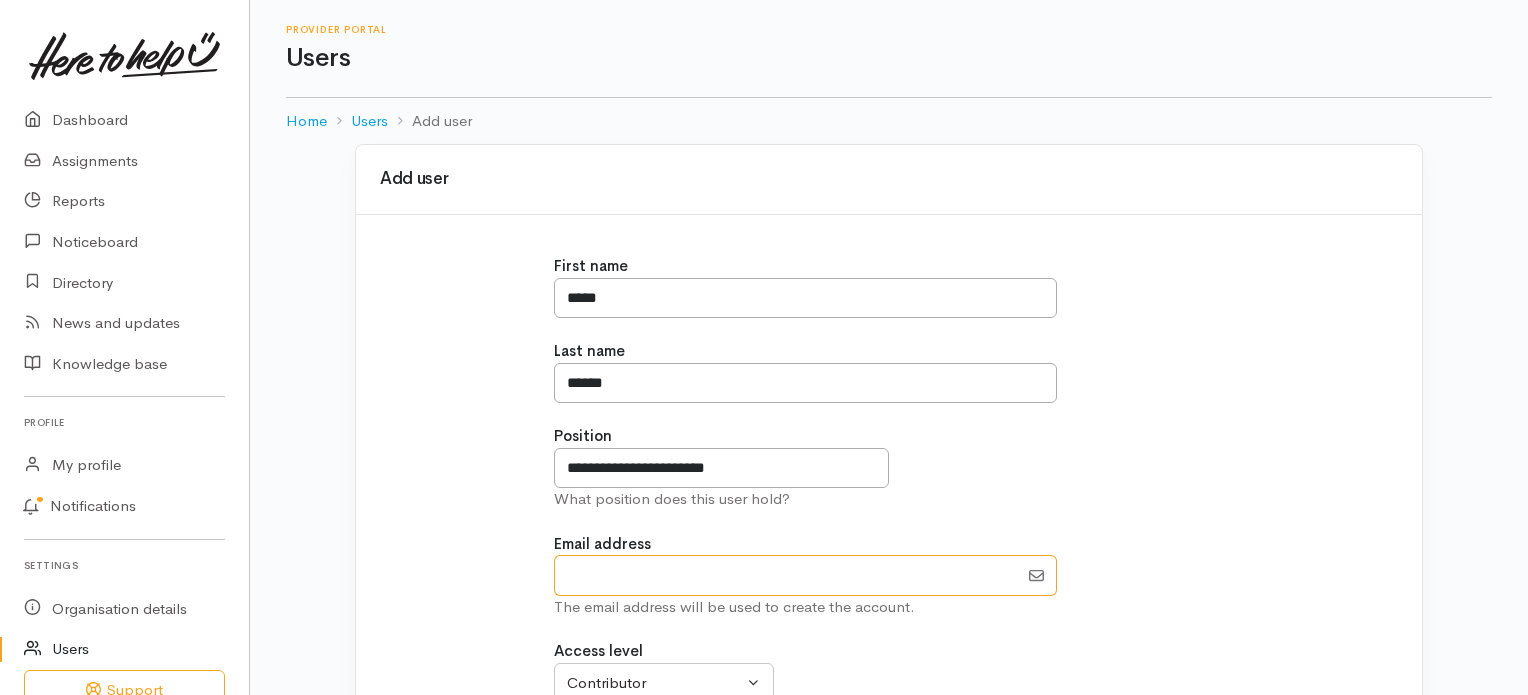 click at bounding box center (786, 575) 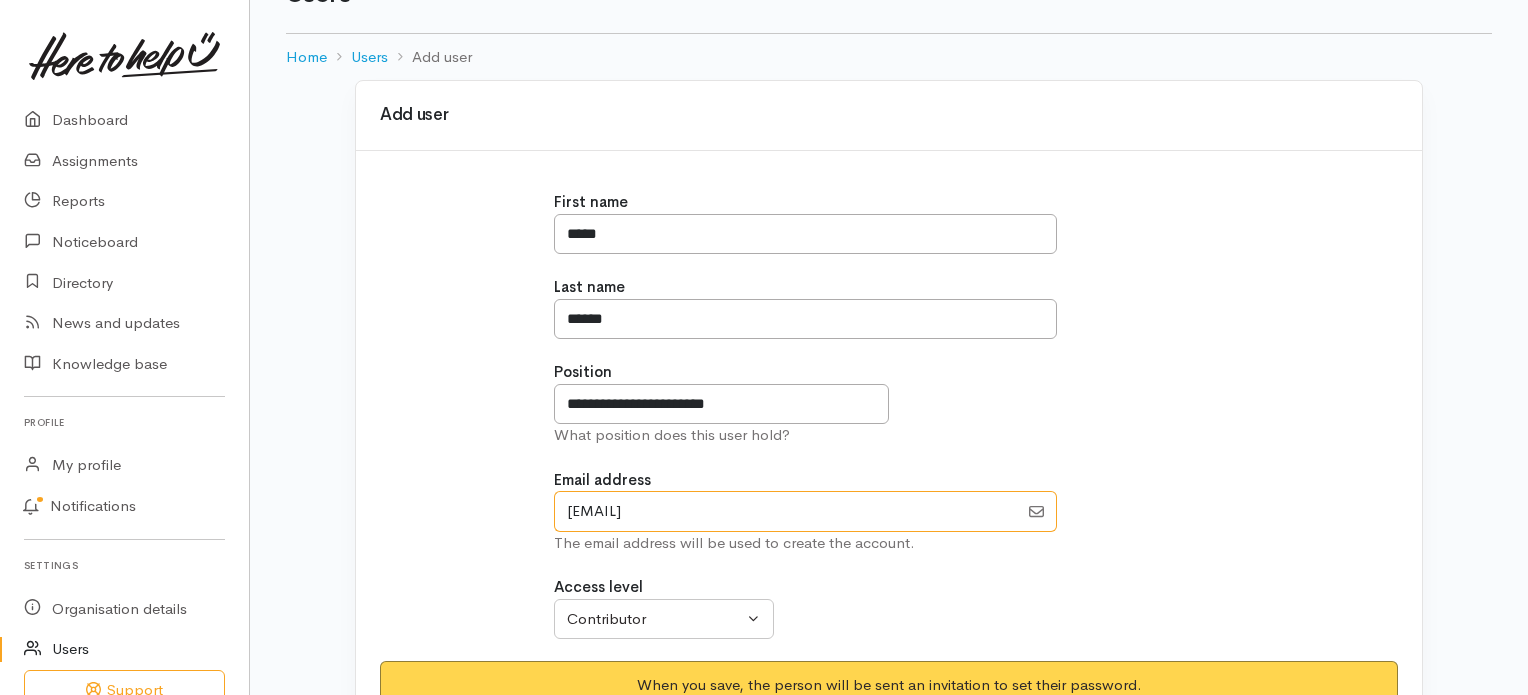 scroll, scrollTop: 100, scrollLeft: 0, axis: vertical 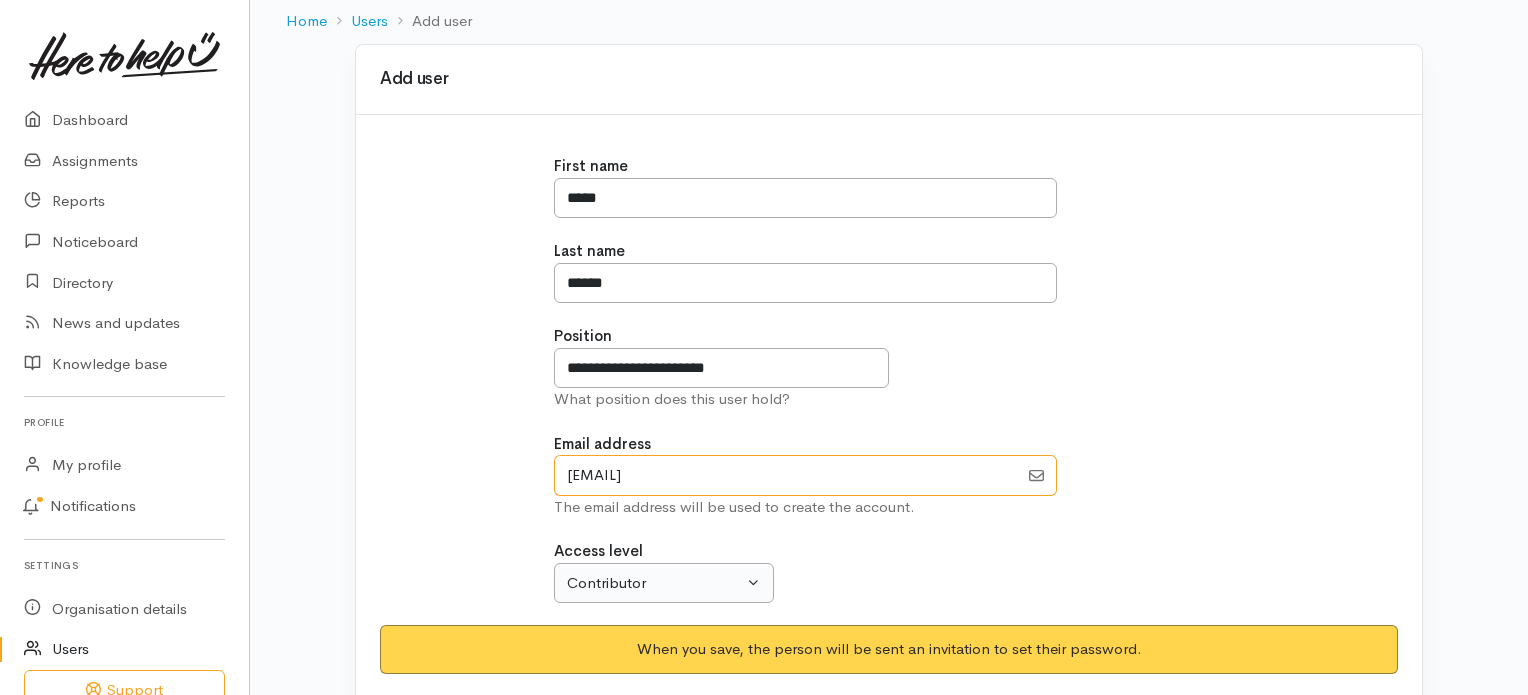 type on "[EMAIL]" 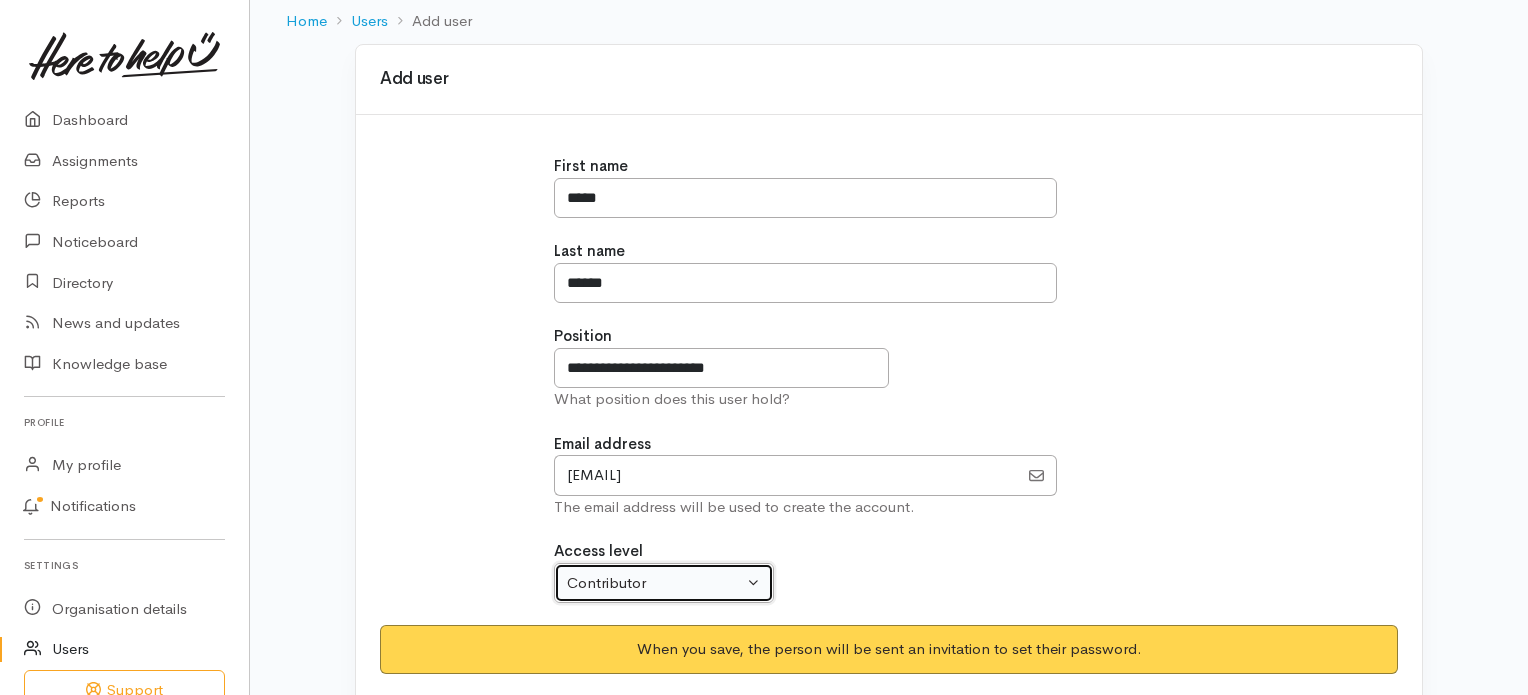 click on "Contributor" at bounding box center [664, 583] 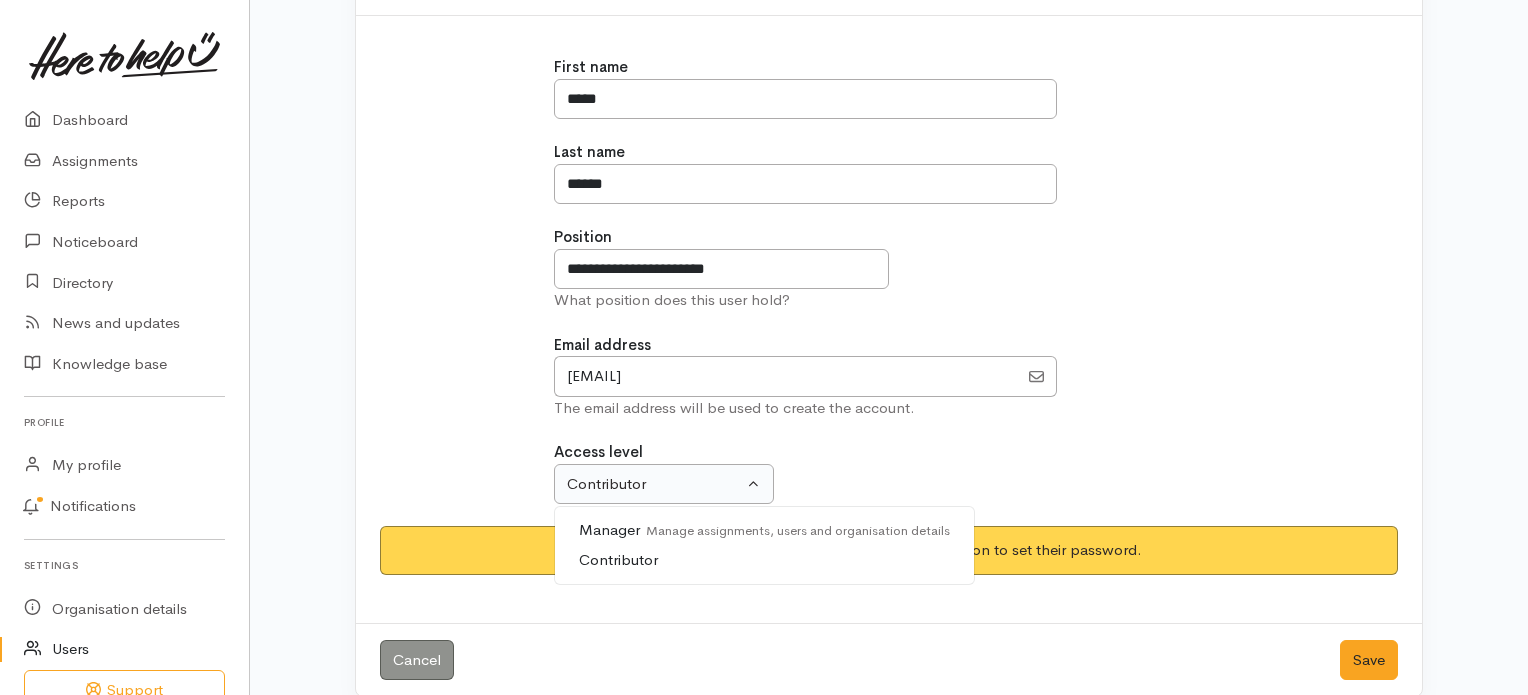scroll, scrollTop: 200, scrollLeft: 0, axis: vertical 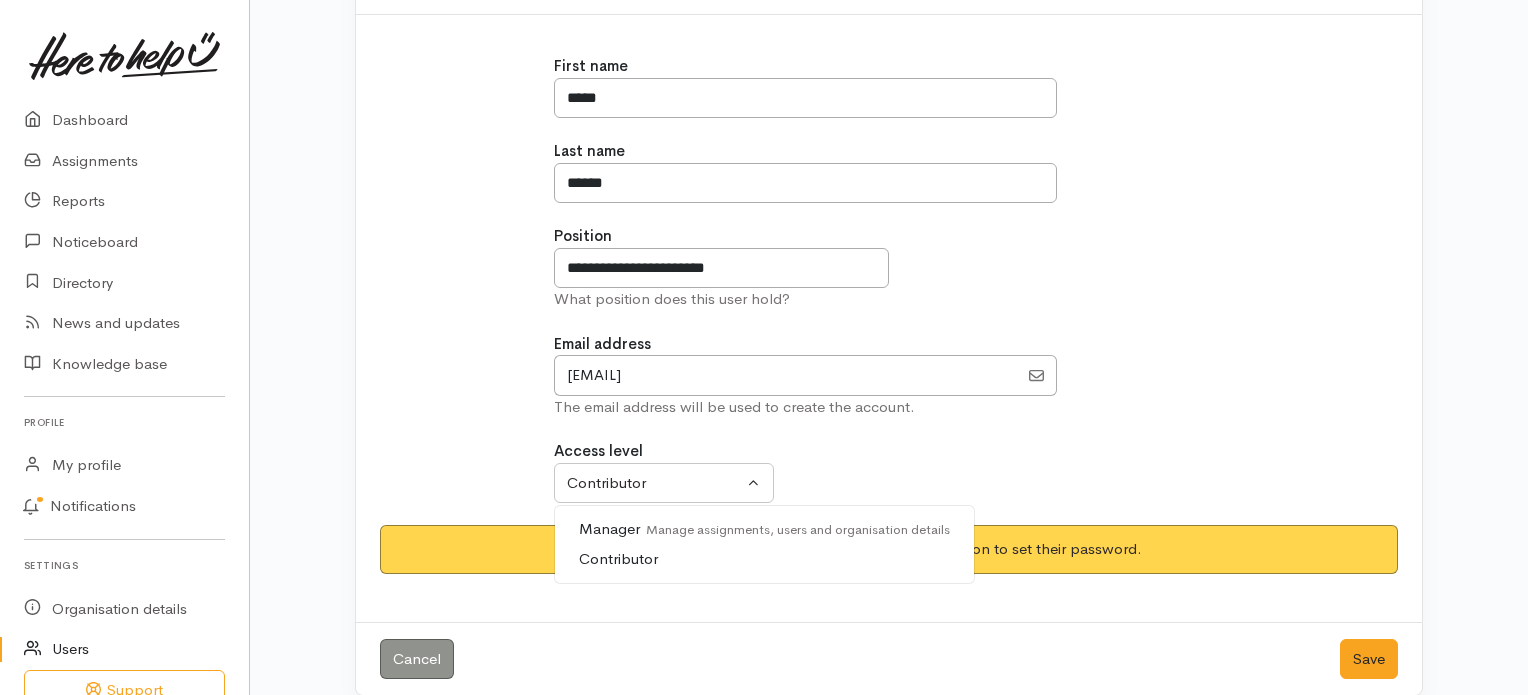 click on "Contributor Contributor" at bounding box center (656, 559) 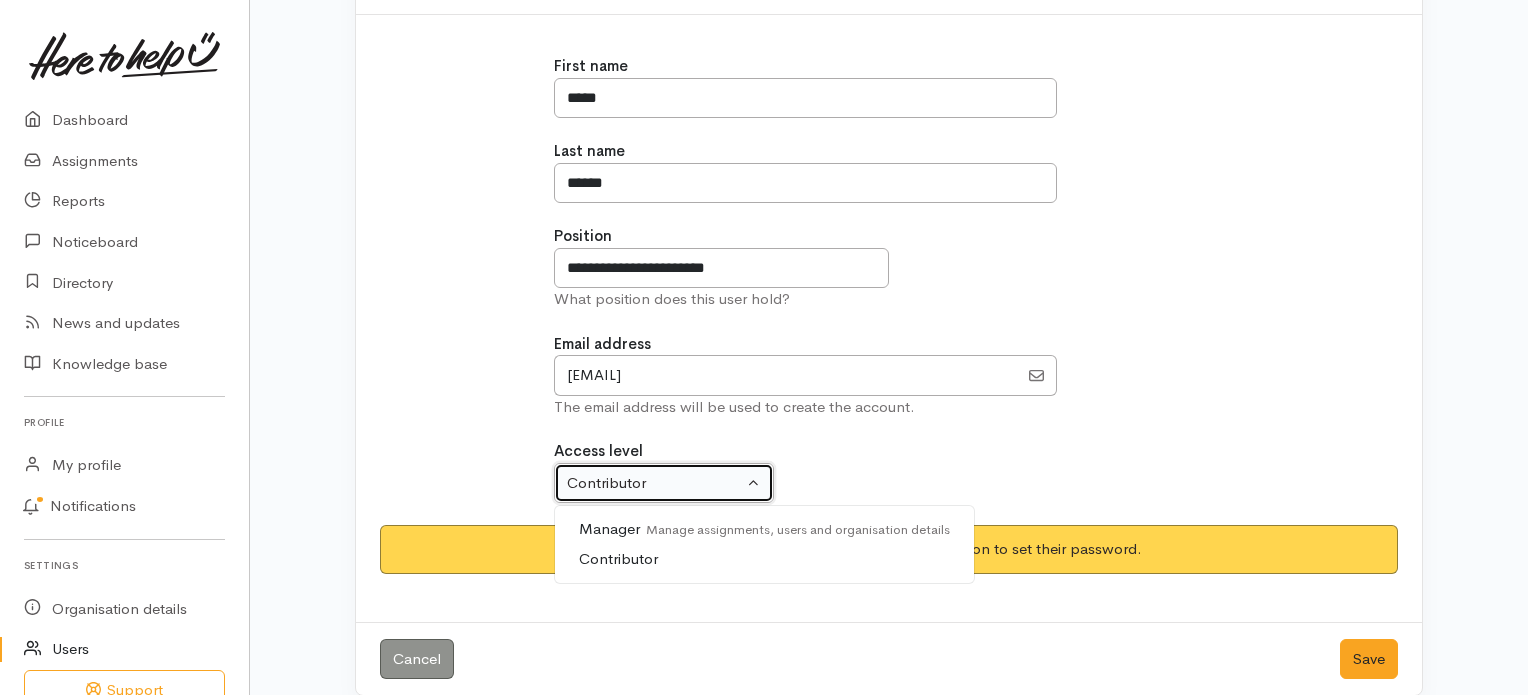 select on "false" 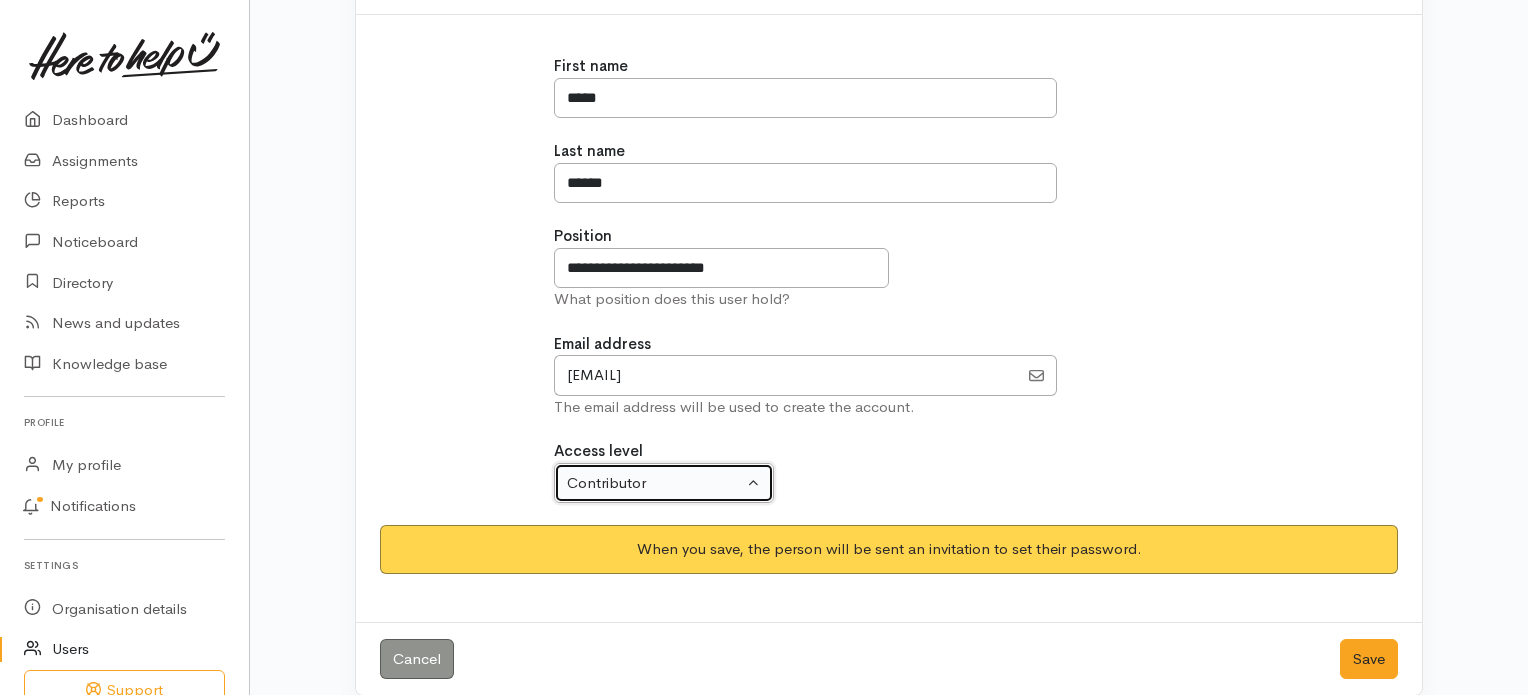 scroll, scrollTop: 221, scrollLeft: 0, axis: vertical 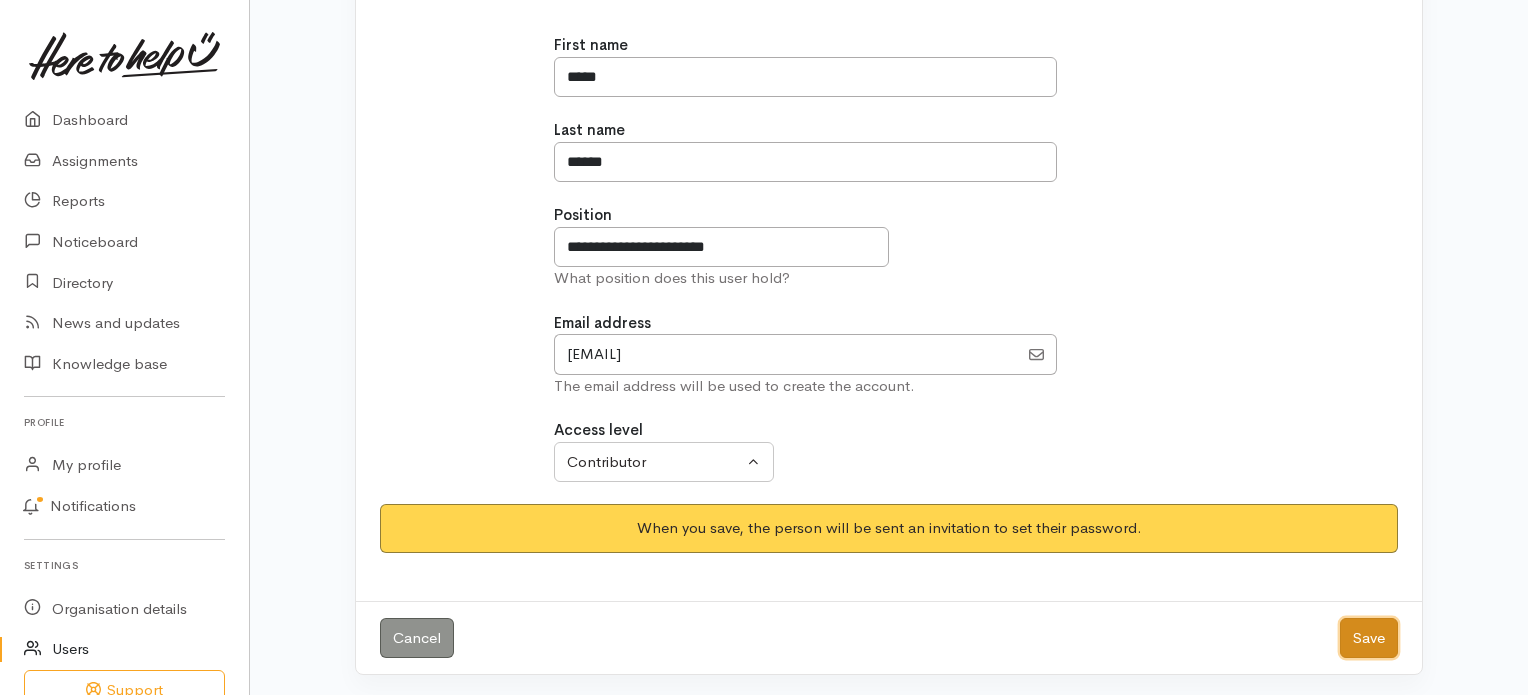 click on "Save" at bounding box center (1369, 638) 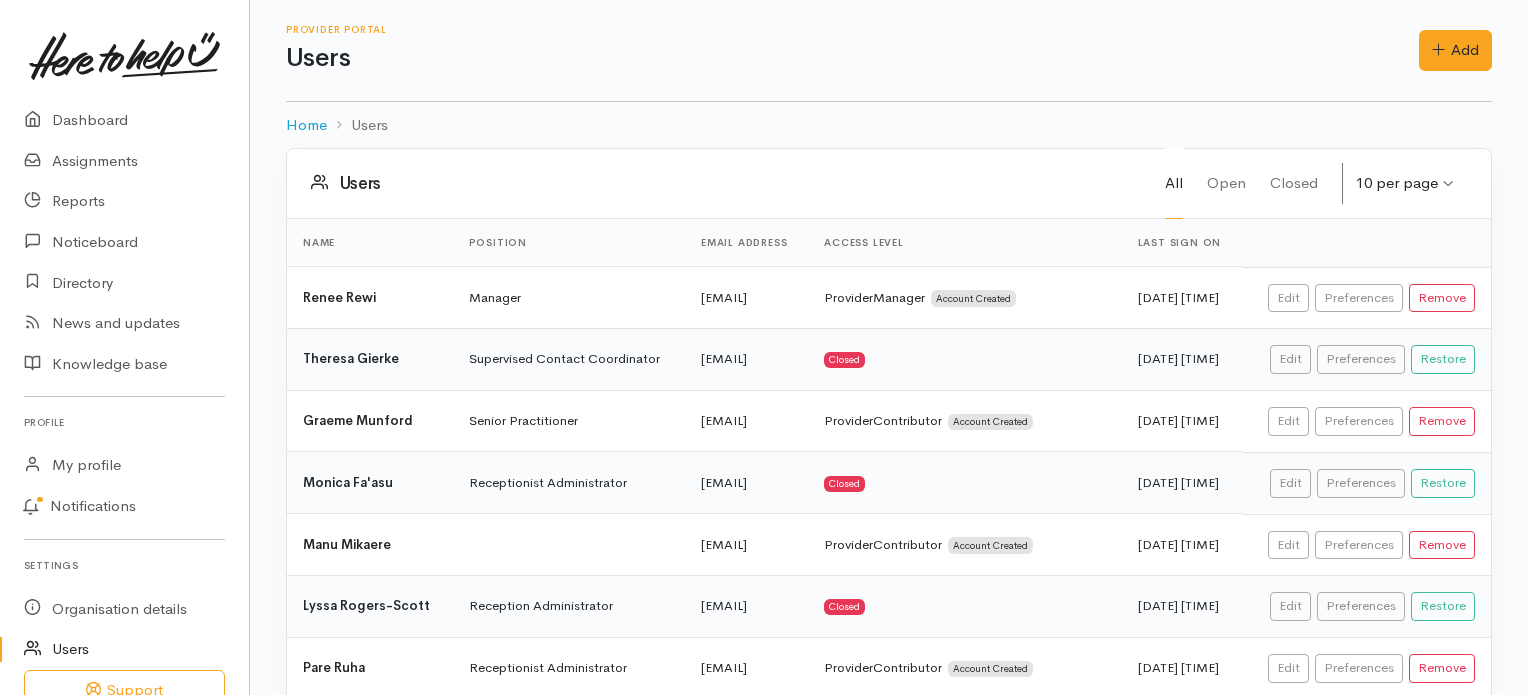 scroll, scrollTop: 200, scrollLeft: 0, axis: vertical 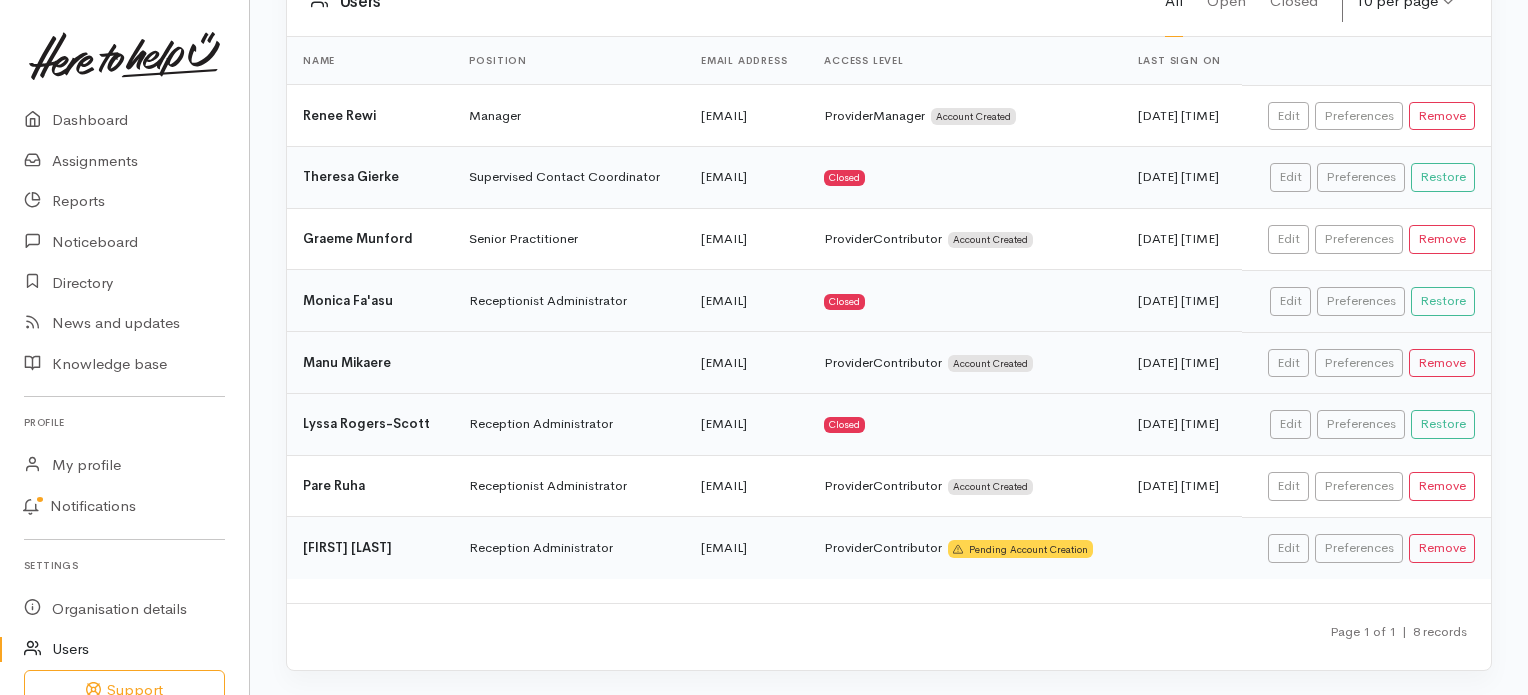click at bounding box center [569, 363] 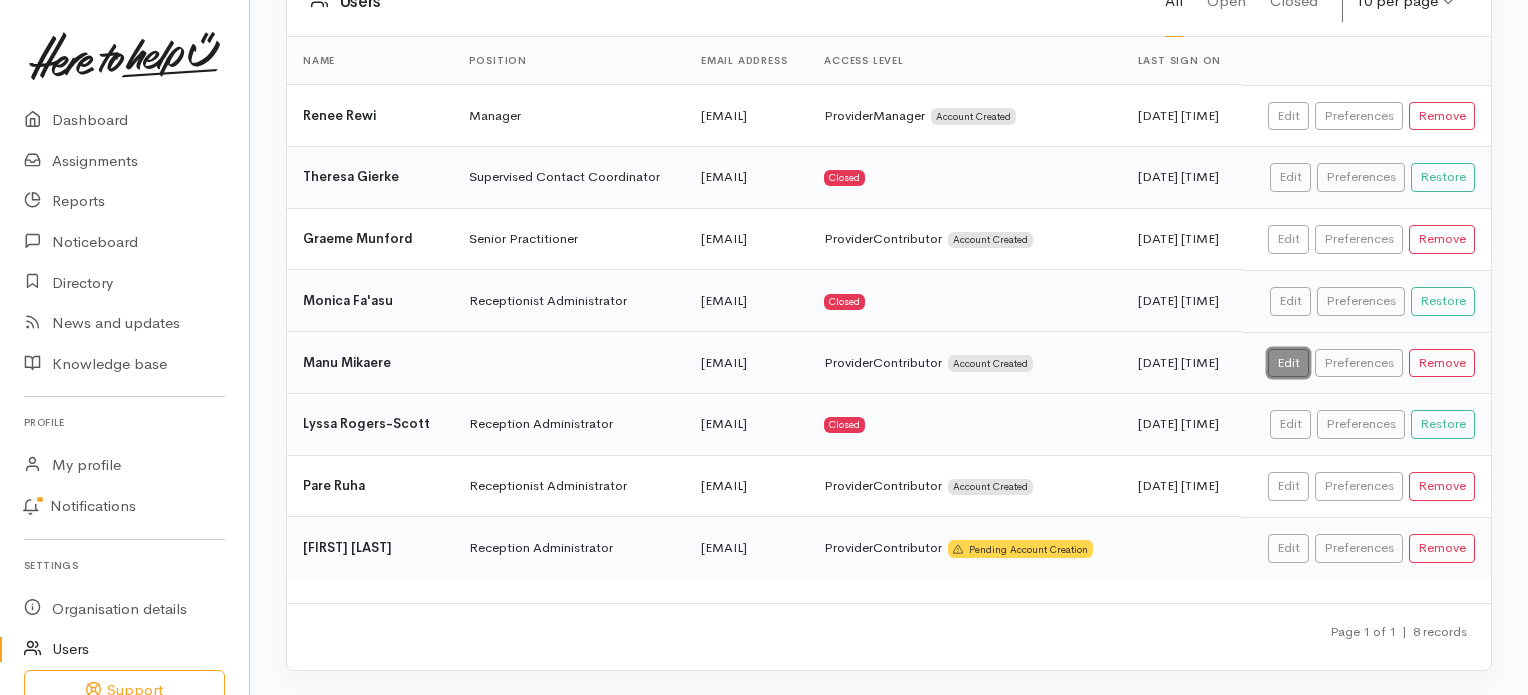 click on "Edit" at bounding box center [1288, 363] 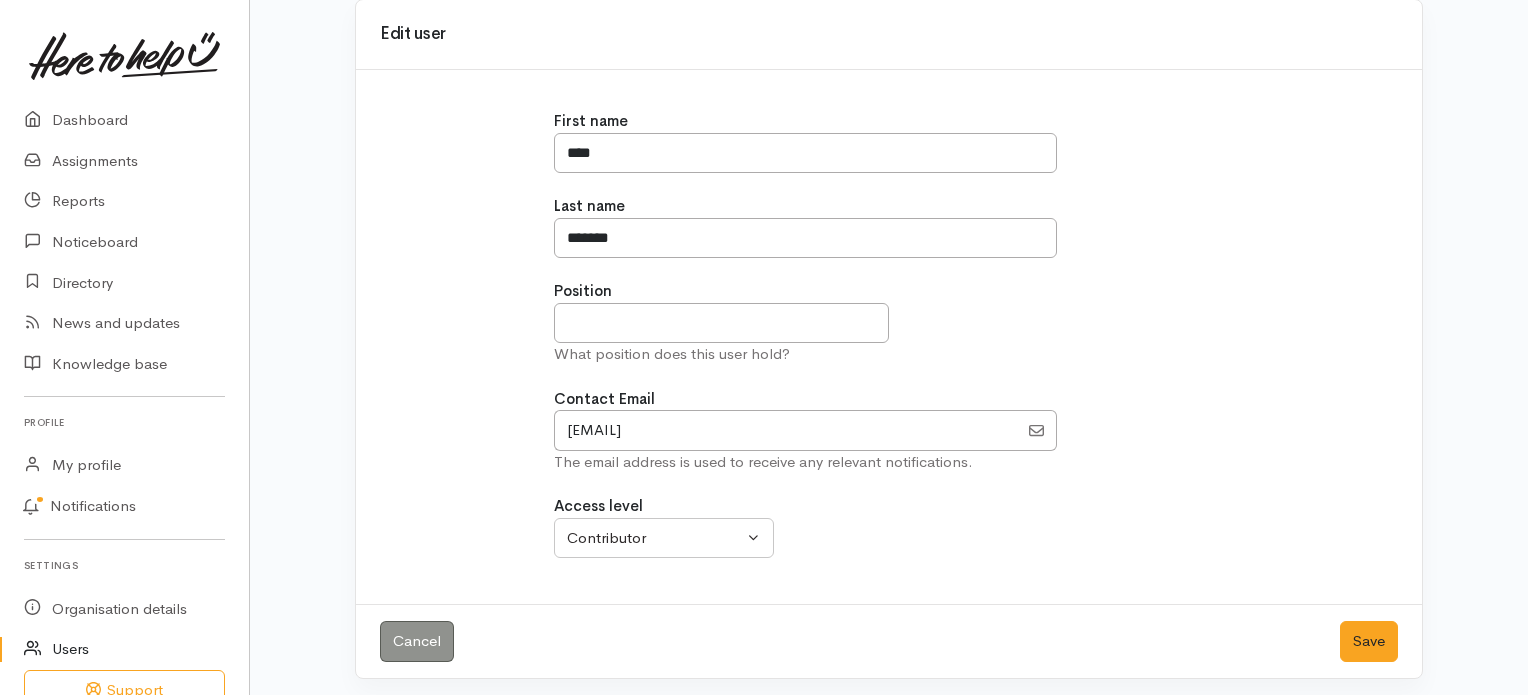scroll, scrollTop: 149, scrollLeft: 0, axis: vertical 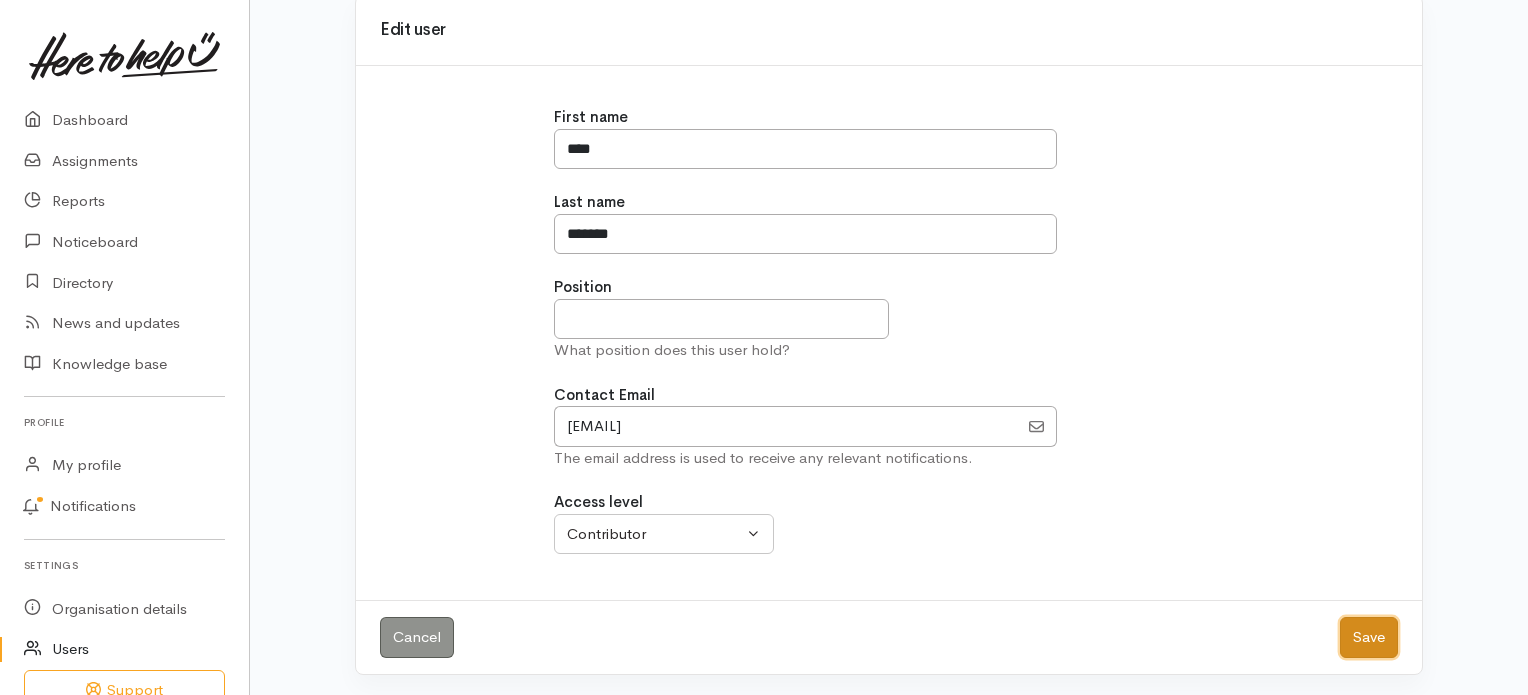 click on "Save" at bounding box center (1369, 637) 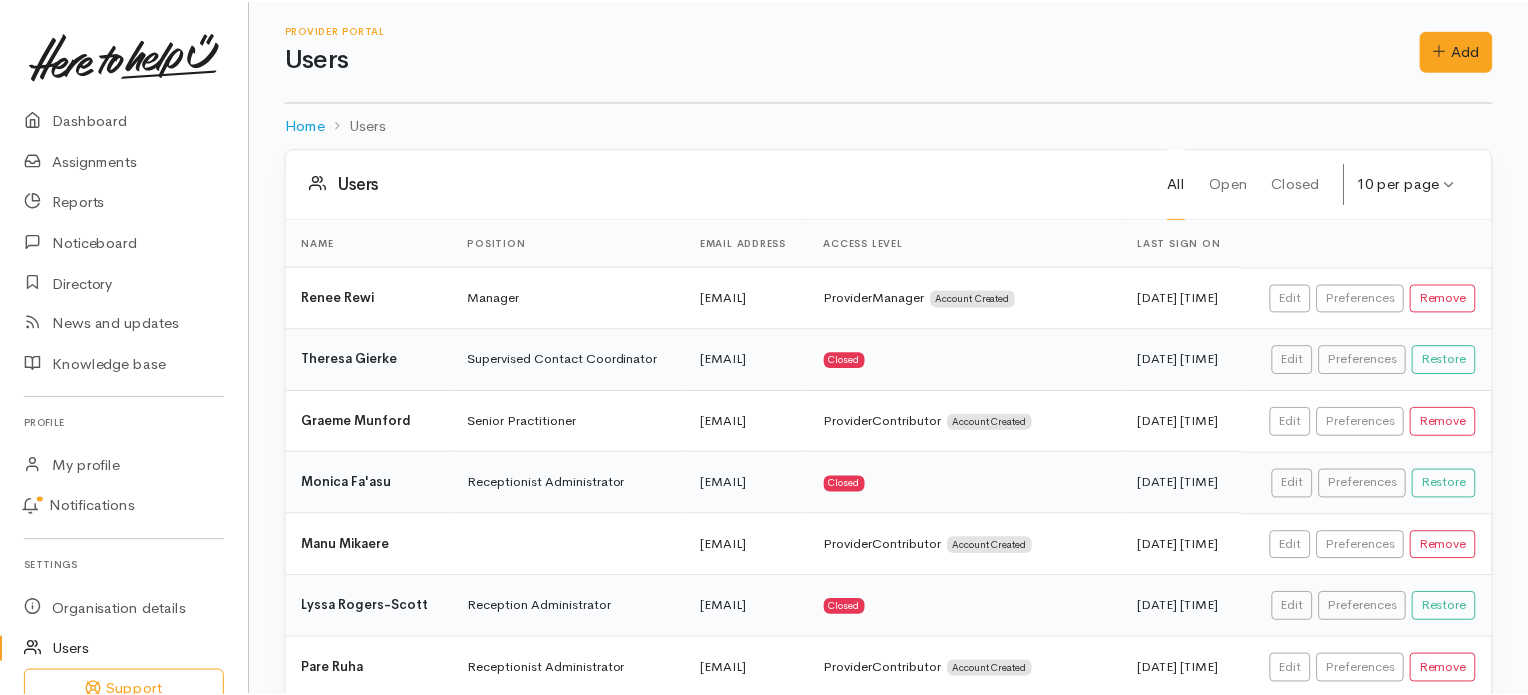 scroll, scrollTop: 0, scrollLeft: 0, axis: both 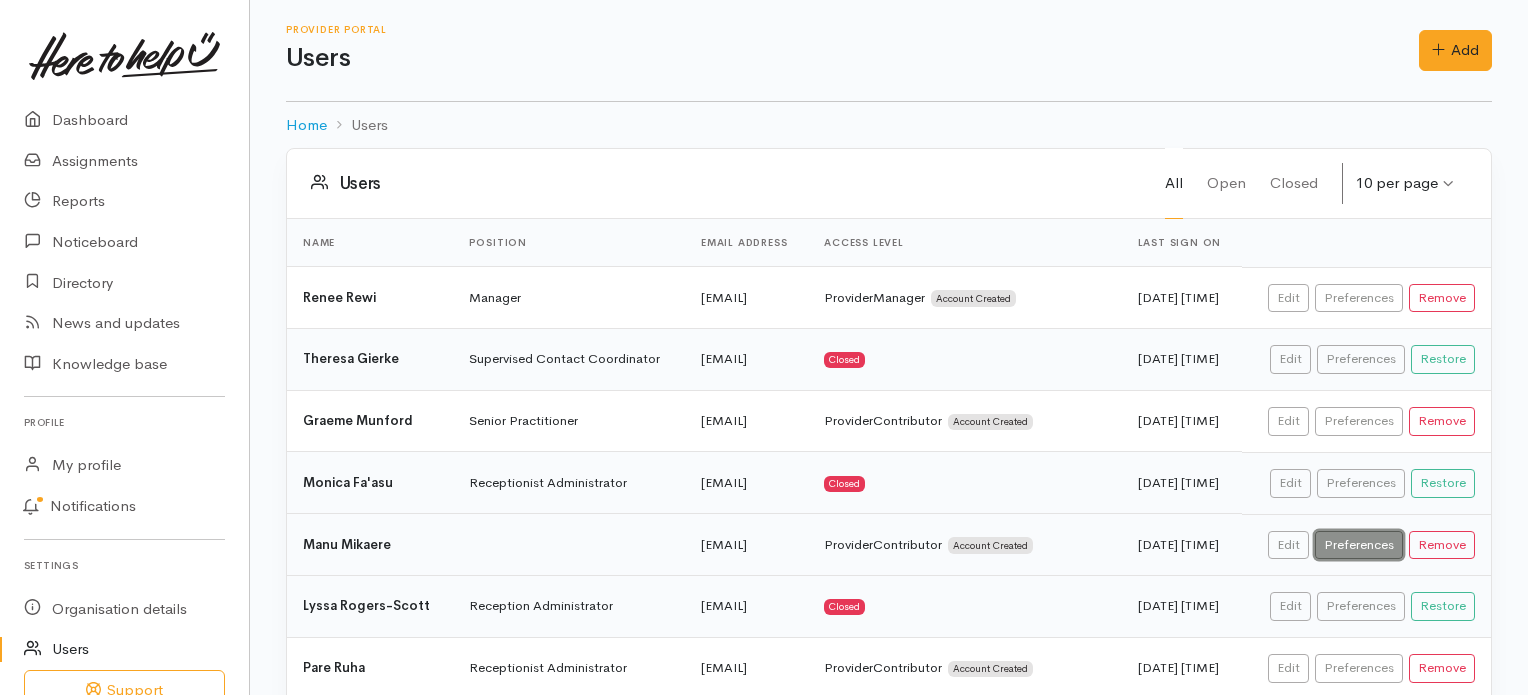 click on "Preferences" at bounding box center (1359, 545) 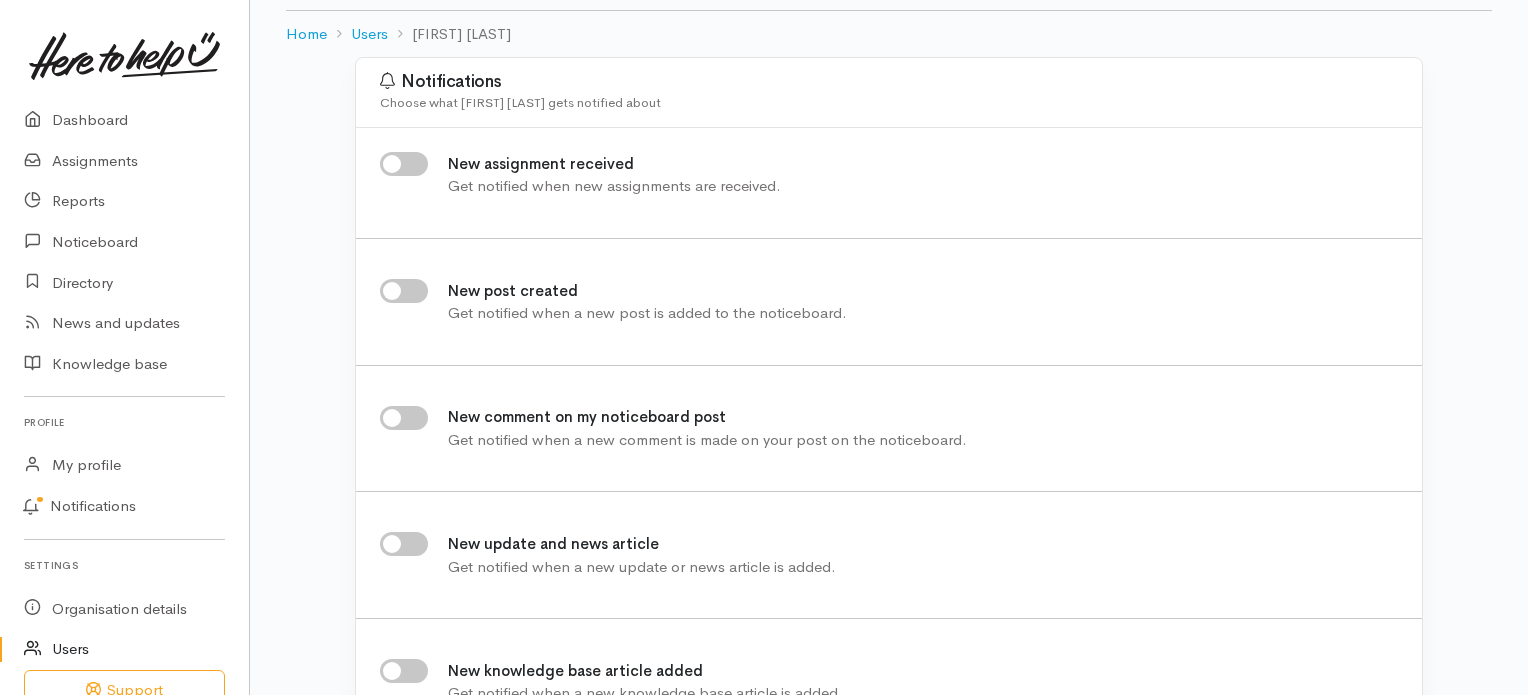 scroll, scrollTop: 186, scrollLeft: 0, axis: vertical 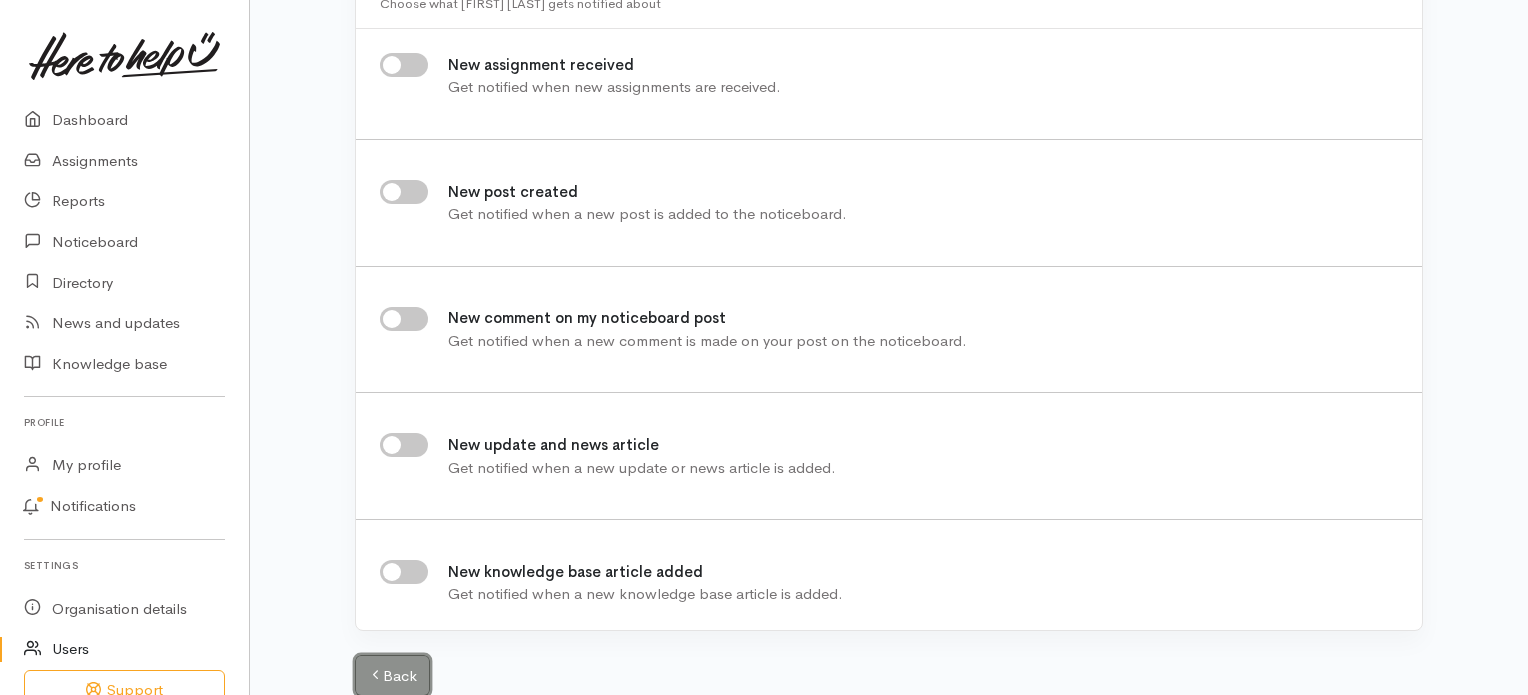 click on "Back" at bounding box center (392, 676) 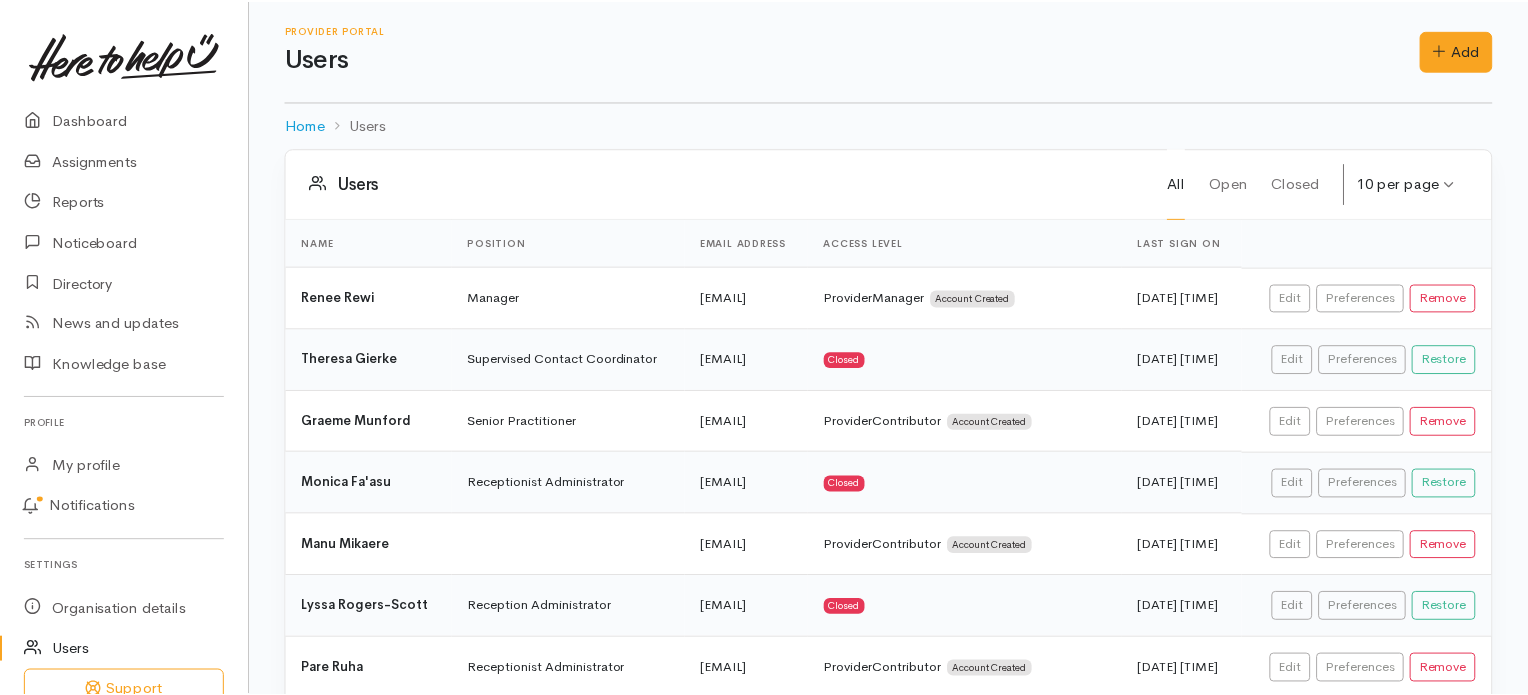 scroll, scrollTop: 0, scrollLeft: 0, axis: both 